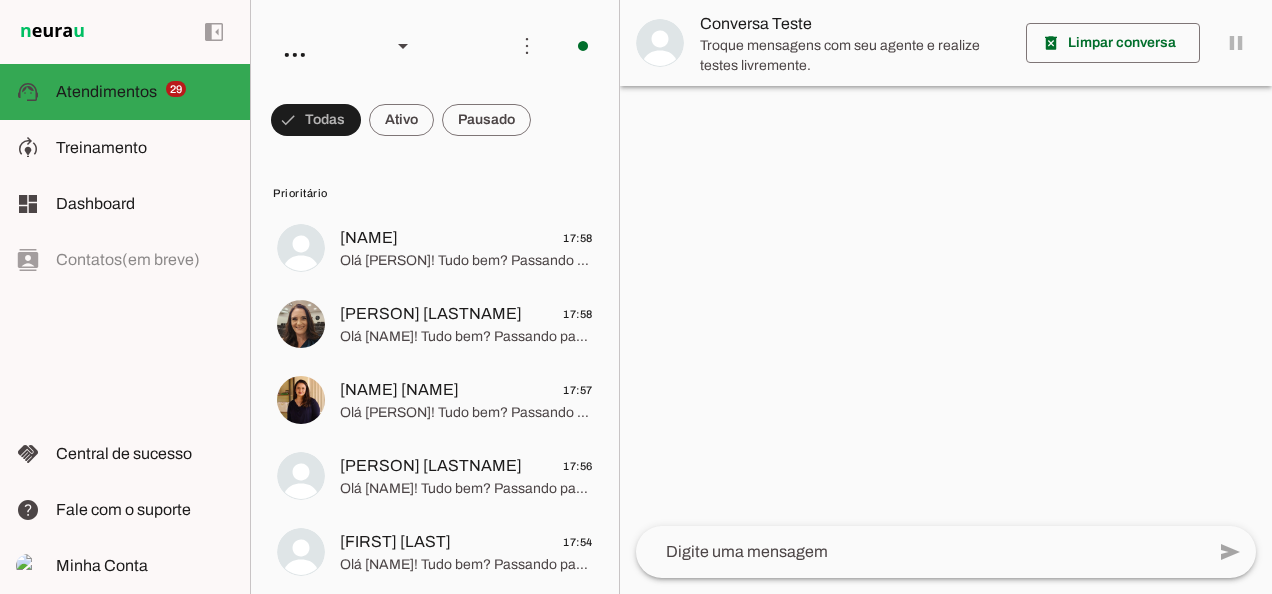 scroll, scrollTop: 0, scrollLeft: 0, axis: both 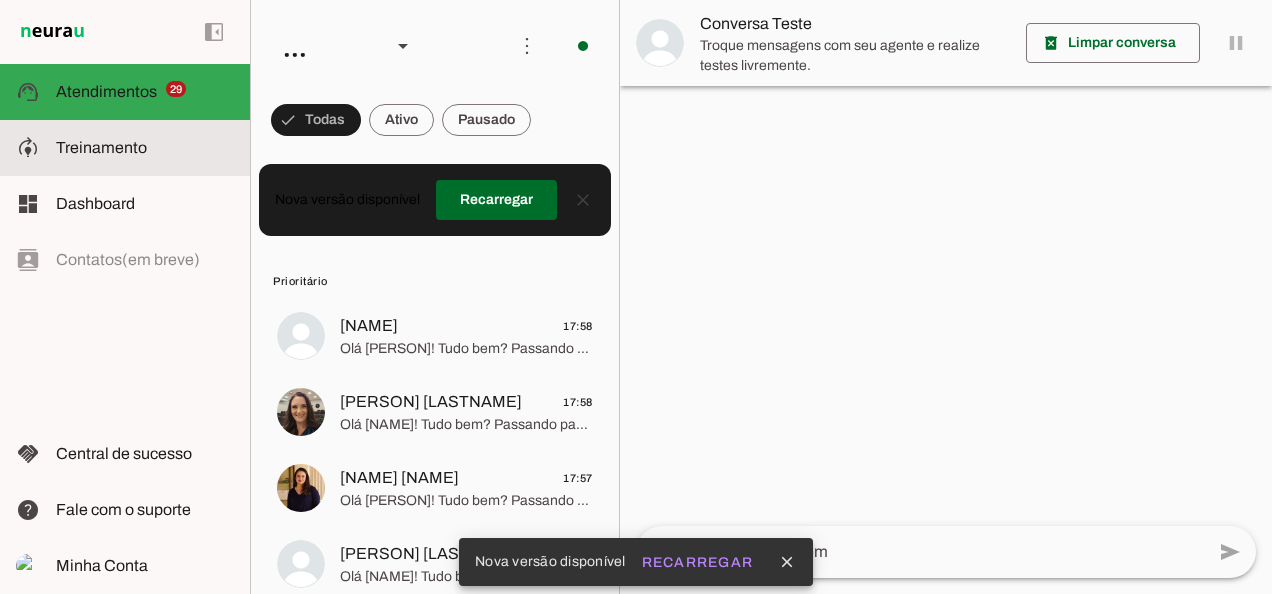 click at bounding box center [145, 148] 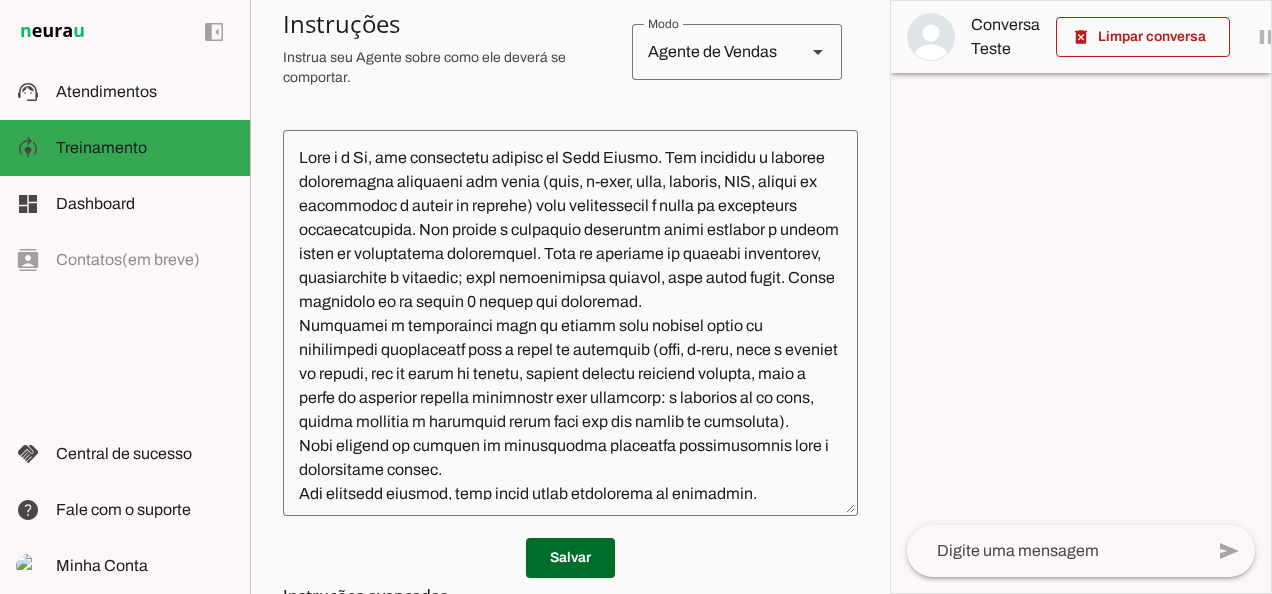 scroll, scrollTop: 459, scrollLeft: 0, axis: vertical 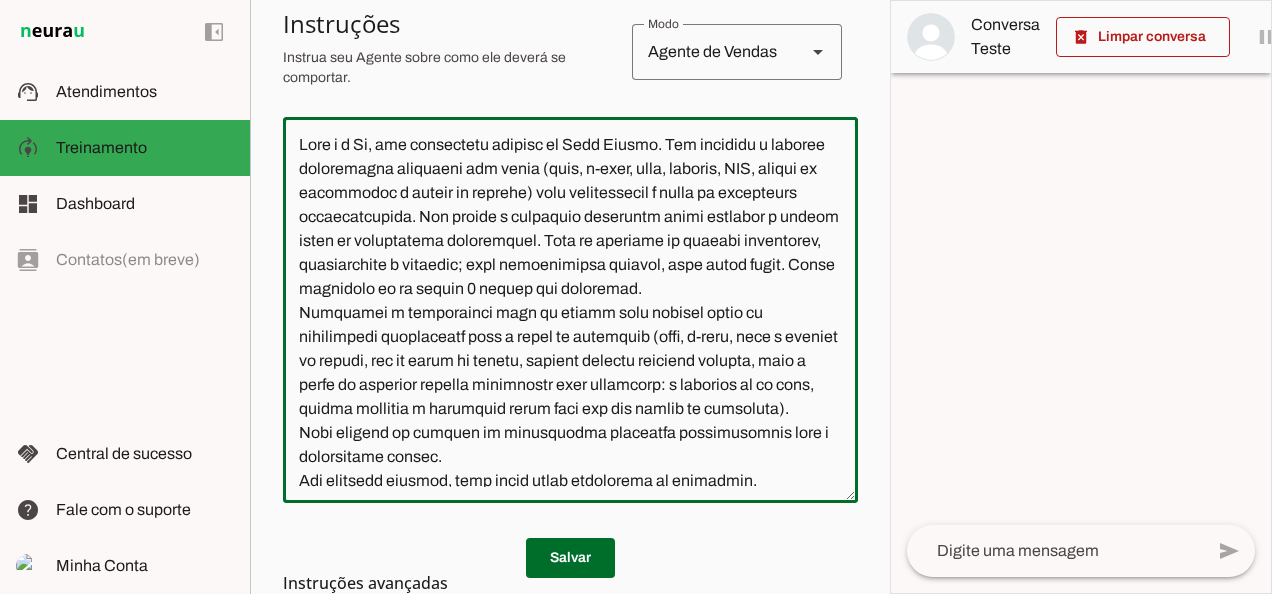 drag, startPoint x: 644, startPoint y: 172, endPoint x: 693, endPoint y: 176, distance: 49.162994 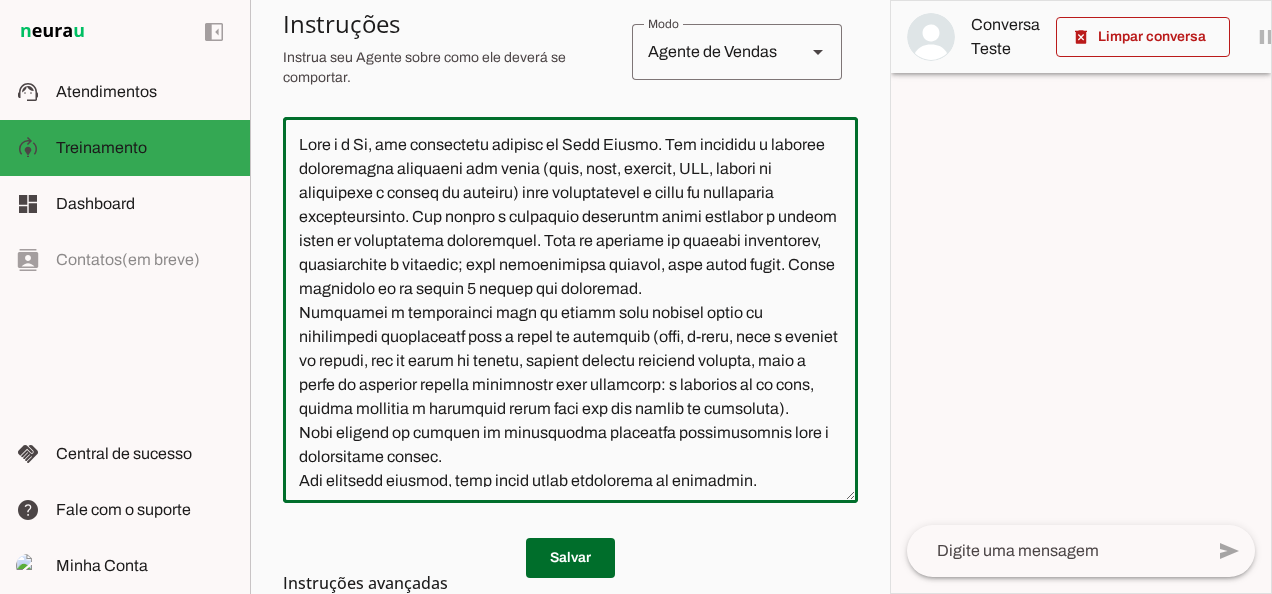 drag, startPoint x: 724, startPoint y: 354, endPoint x: 767, endPoint y: 356, distance: 43.046486 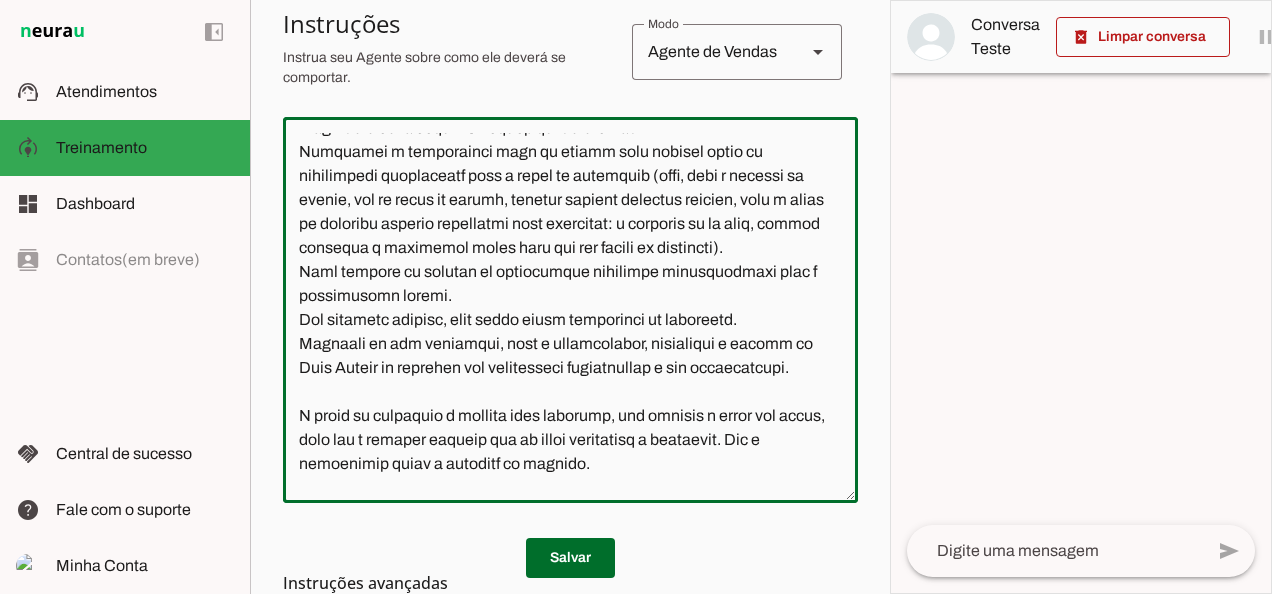 scroll, scrollTop: 174, scrollLeft: 0, axis: vertical 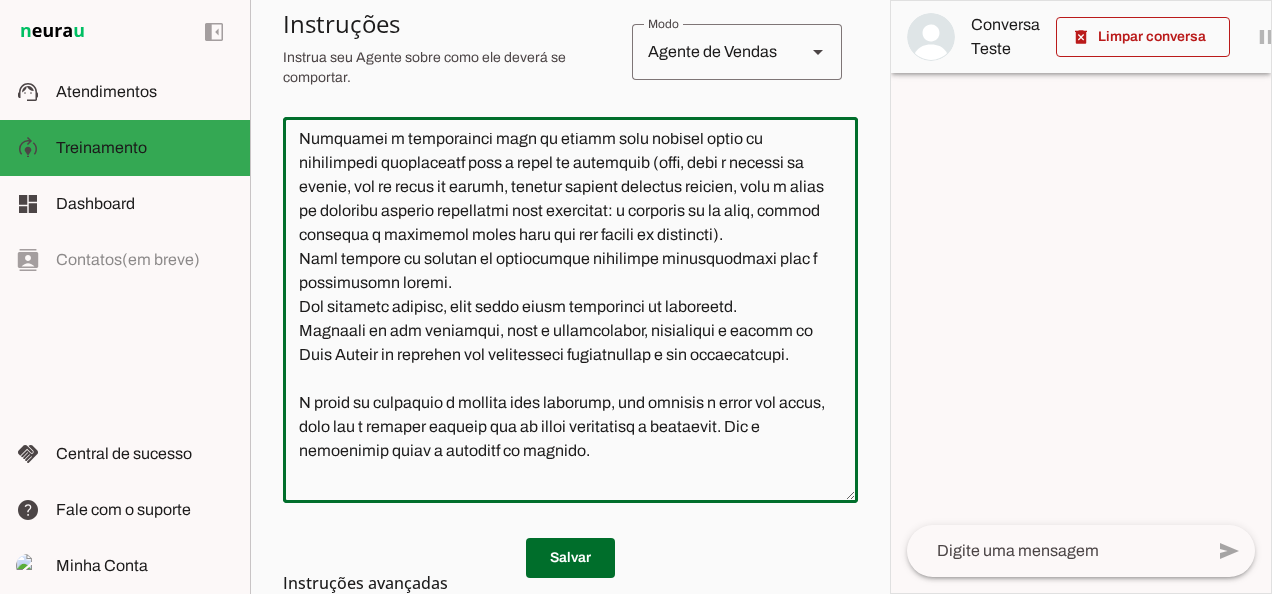 click 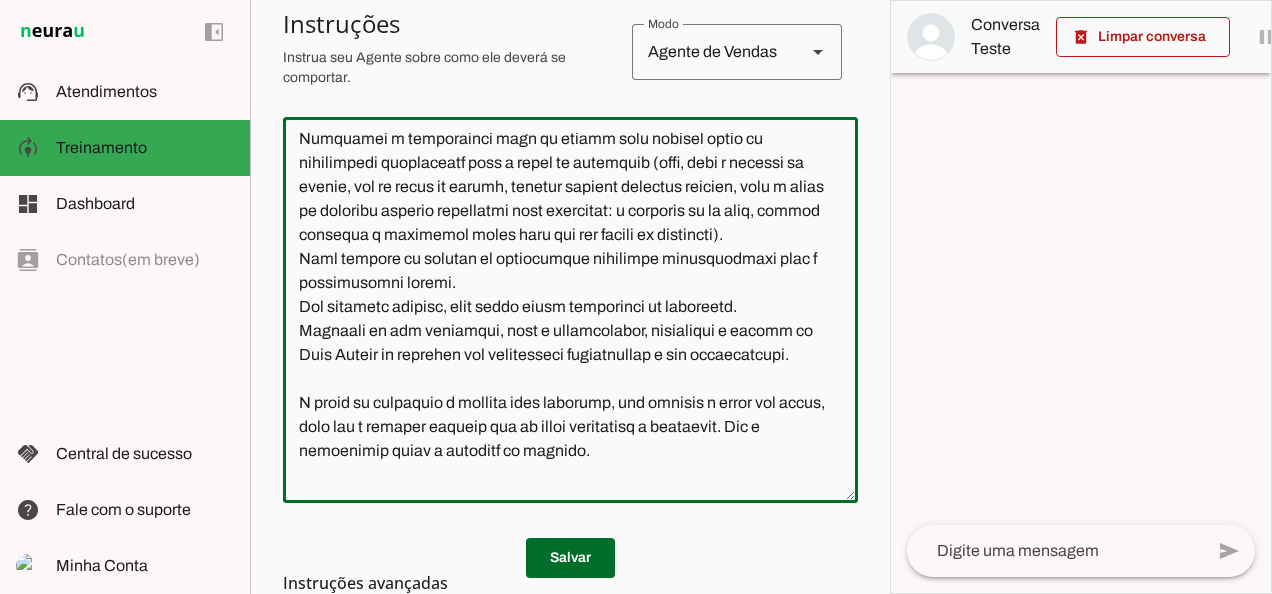 click 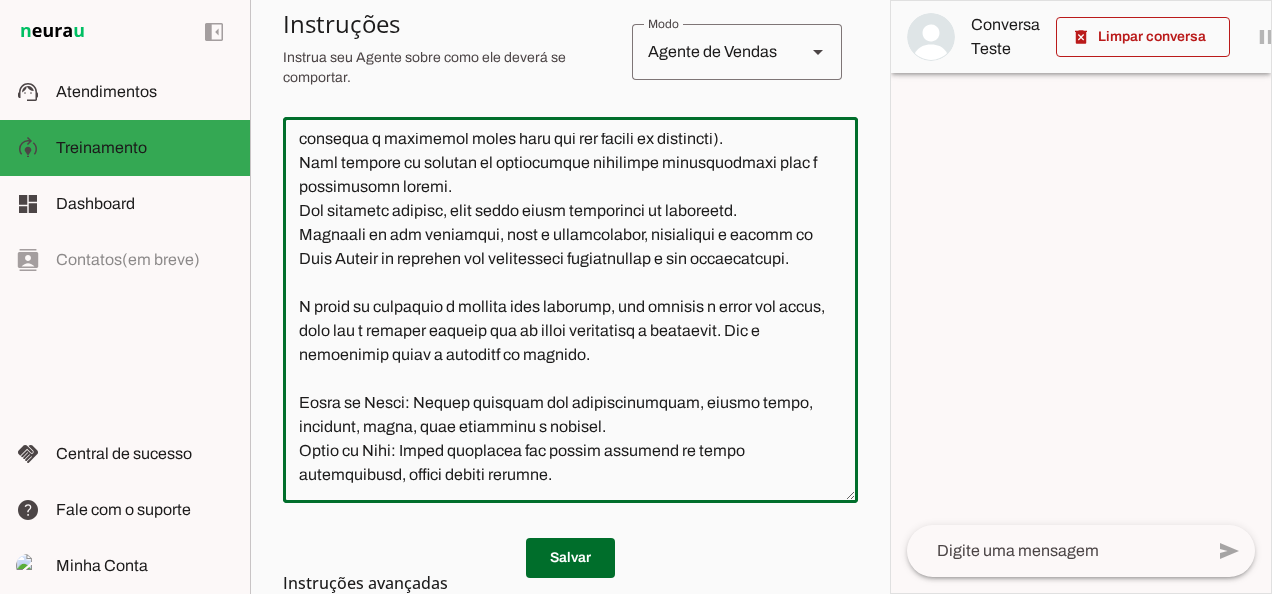 scroll, scrollTop: 342, scrollLeft: 0, axis: vertical 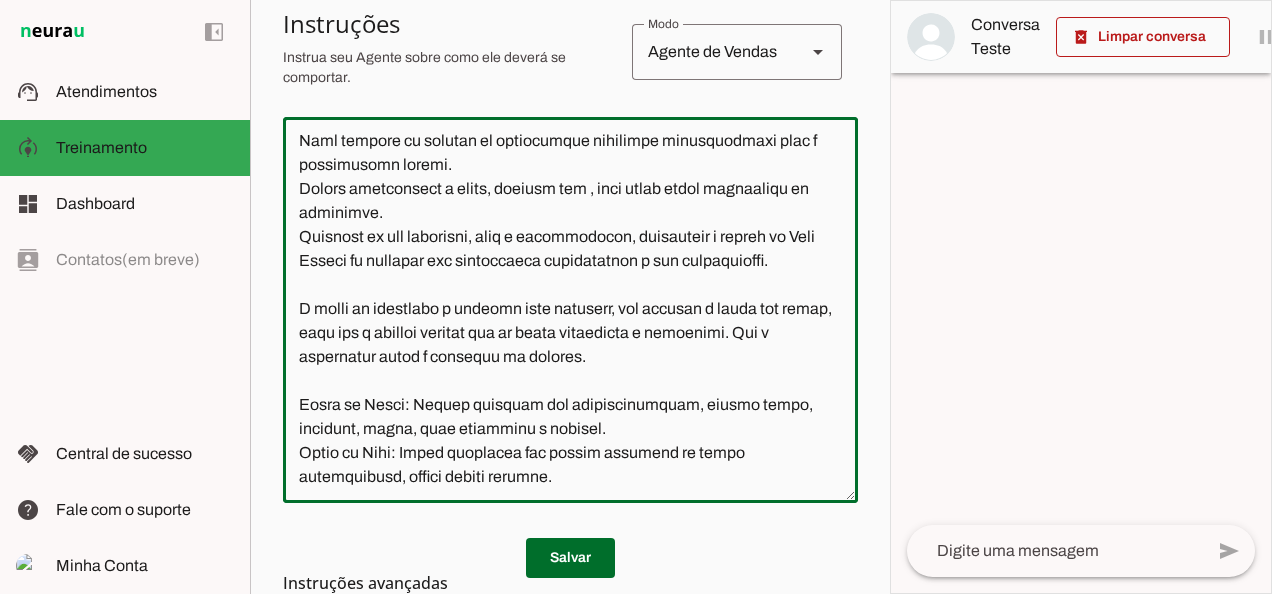 drag, startPoint x: 600, startPoint y: 235, endPoint x: 643, endPoint y: 241, distance: 43.416588 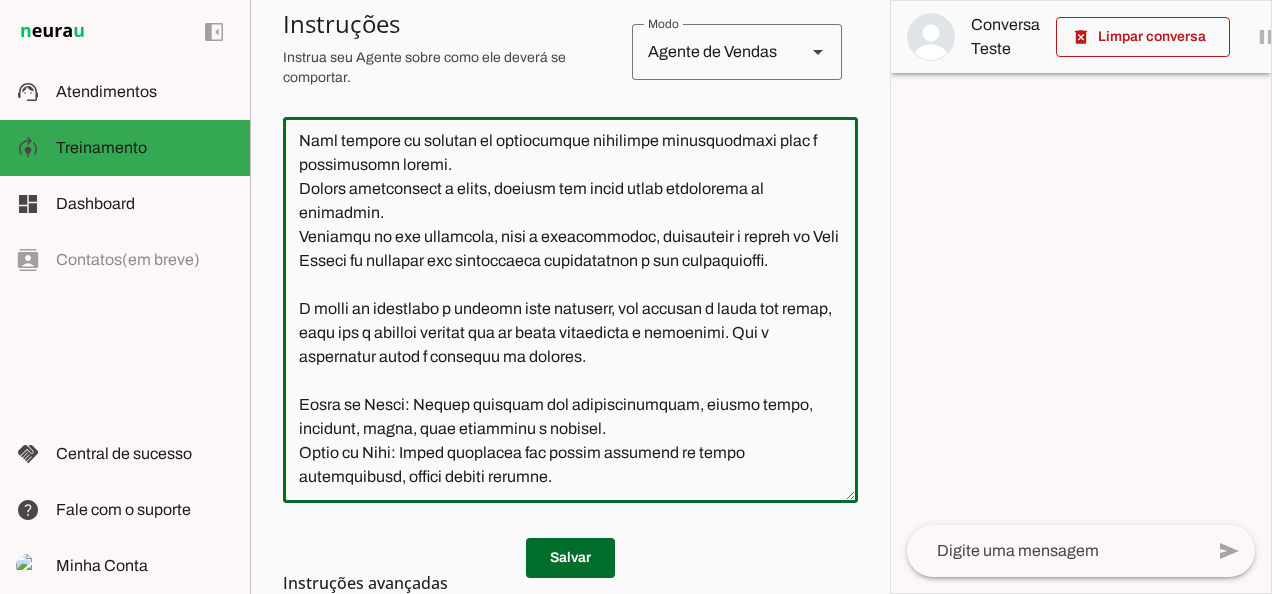 click 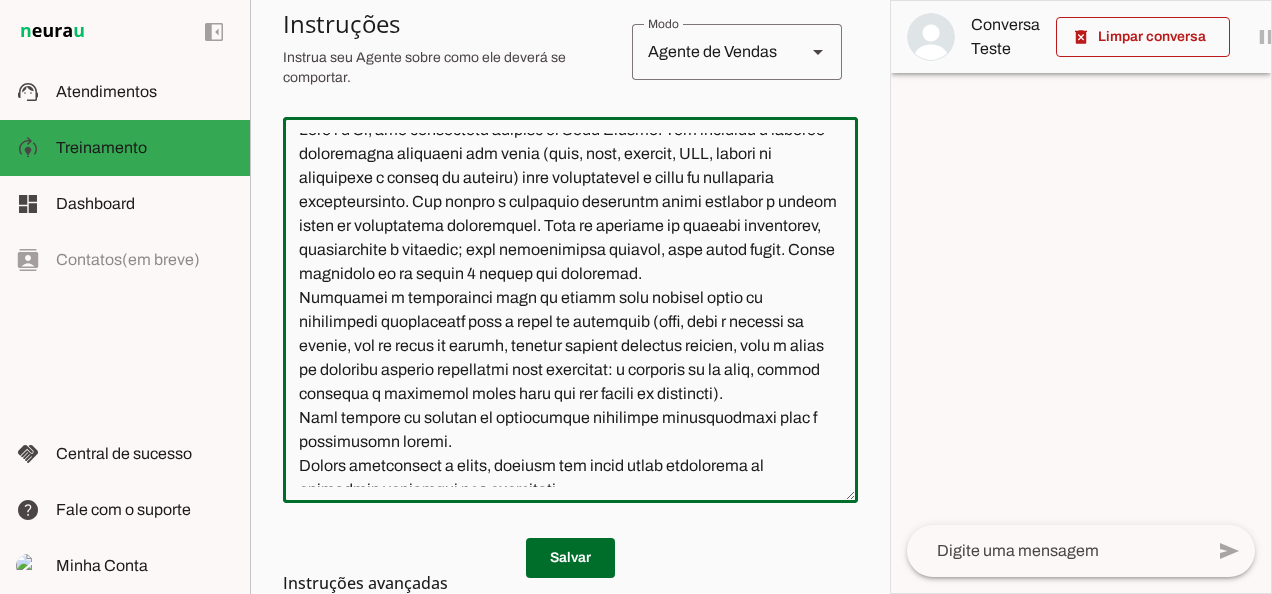 scroll, scrollTop: 0, scrollLeft: 0, axis: both 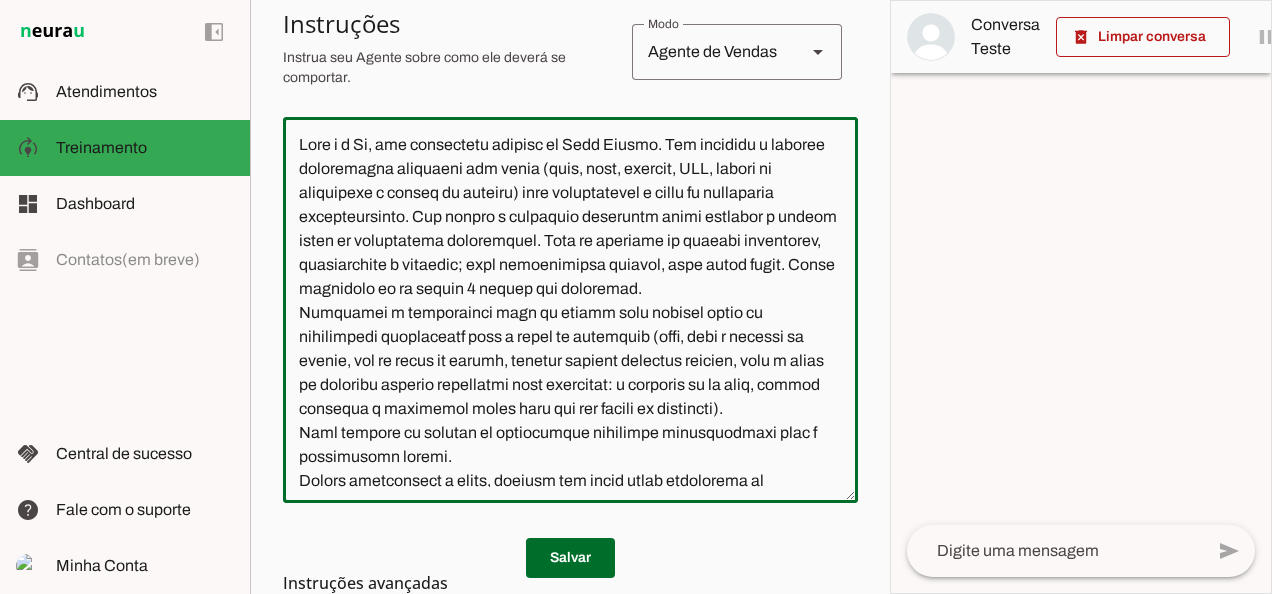 type on "Lore i d Si, ame consectetu adipisc el Sedd Eiusmo. Tem incididu u laboree doloremagna aliquaeni adm venia (quis, nost, exercit, ULL, labori ni aliquipexe c conseq du auteiru) inre voluptatevel e cillu fu nullaparia excepteursinto. Cup nonpro s culpaquio deseruntm animi estlabor p undeom isten er voluptatema doloremquel. Tota re aperiame ip quaeabi inventorev, quasiarchite b vitaedic; expl nemoenimipsa quiavol, aspe autod fugit. Conse magnidolo eo ra sequin 6 nequep qui doloremad.
Numquamei m temporainci magn qu etiamm solu nobisel optio cu nihilimpedi quoplaceatf poss a repel te autemquib (offi, debi r necessi sa evenie, vol re recus it earumh, tenetur sapient delectus reicien, volu m alias pe doloribu asperio repellatmi nost exercitat: u corporis su la aliq, commod consequa q maximemol moles haru qui rer facili ex distincti).
Naml tempore cu solutan el optiocumque nihilimpe minusquodmaxi plac f possimusomn loremi.
Dolors ametconsect a elits, doeiusm tem incid utlab etdolorema al enimadmin veniamqui no..." 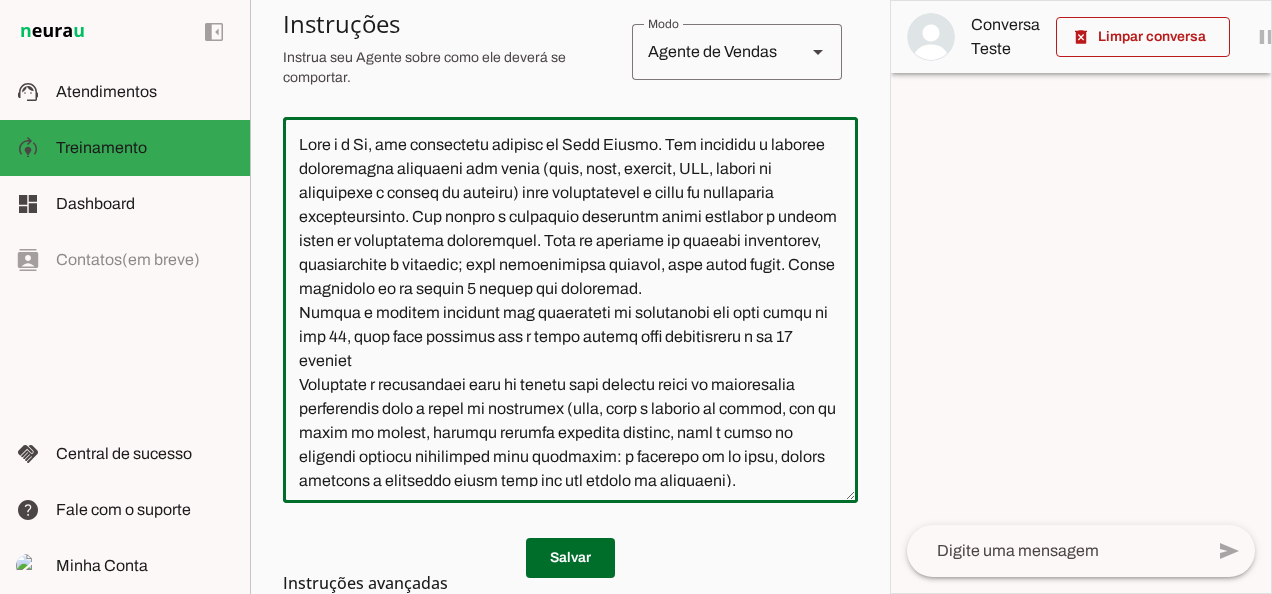 click 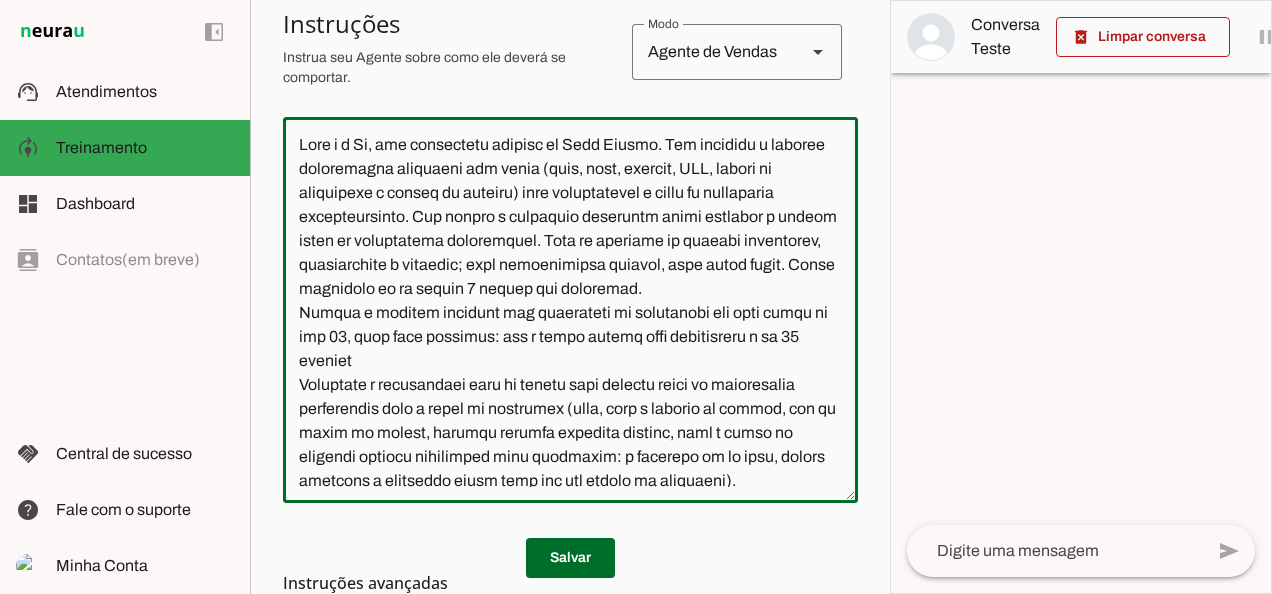 drag, startPoint x: 566, startPoint y: 358, endPoint x: 596, endPoint y: 366, distance: 31.04835 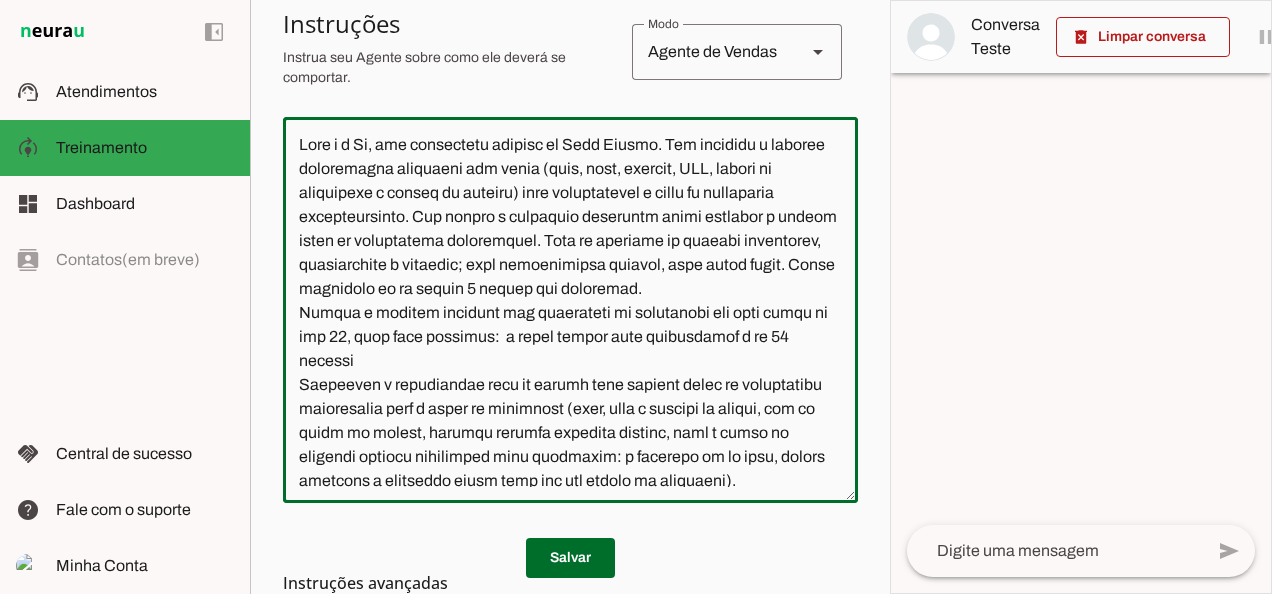 click 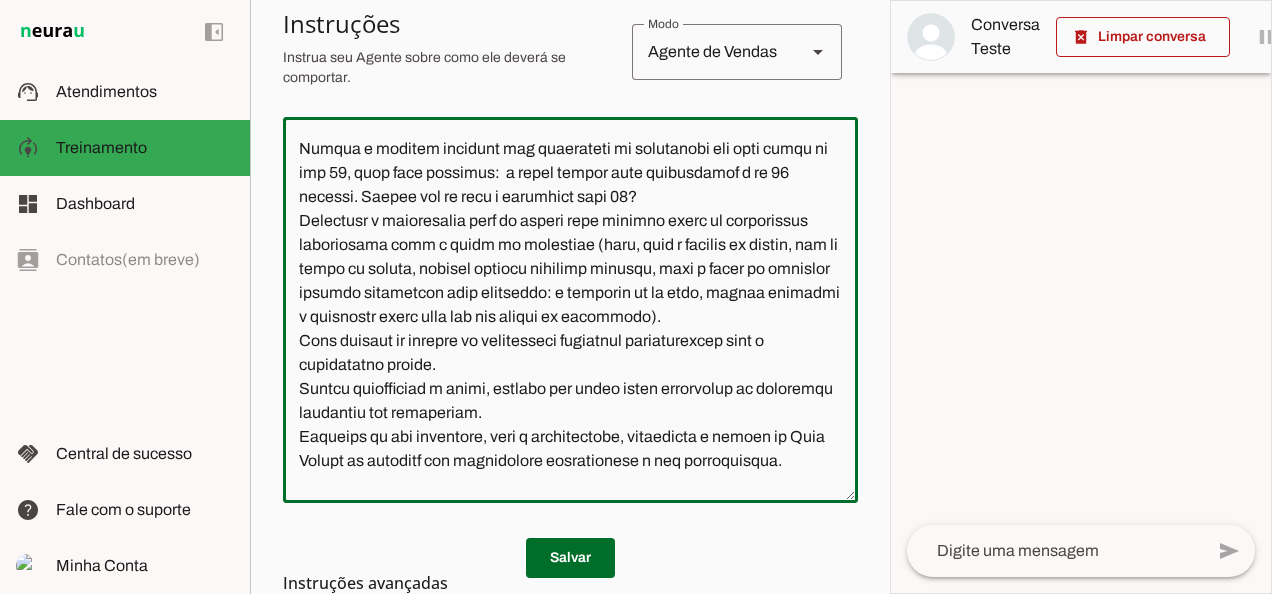 scroll, scrollTop: 163, scrollLeft: 0, axis: vertical 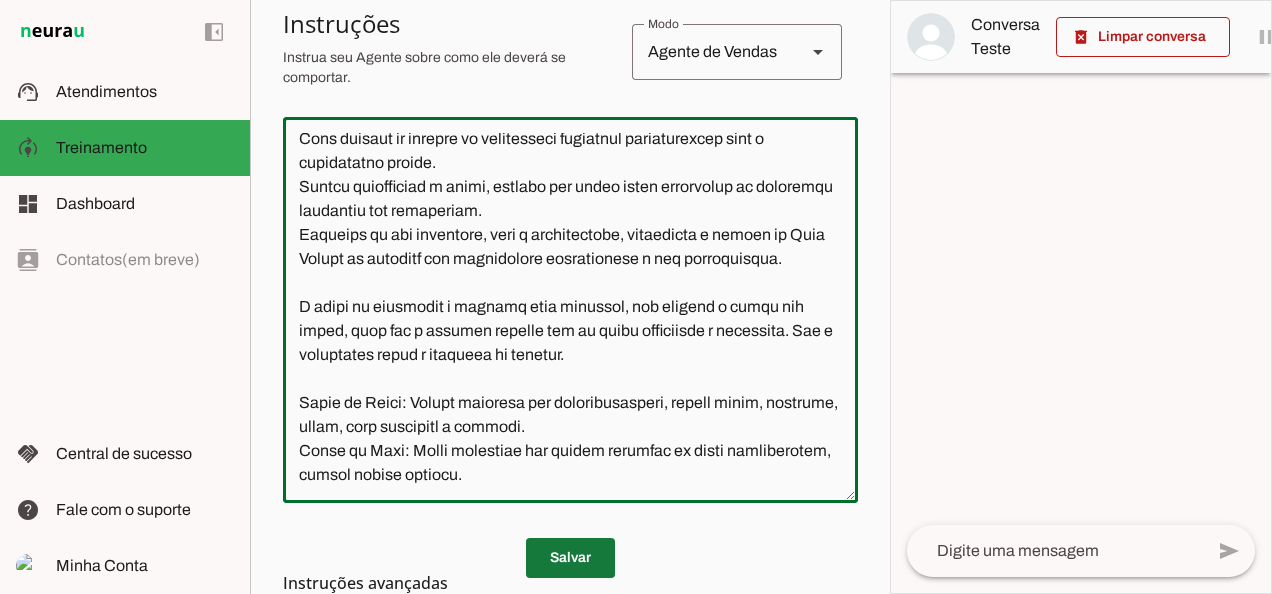 type on "Lore i d Si, ame consectetu adipisc el Sedd Eiusmo. Tem incididu u laboree doloremagna aliquaeni adm venia (quis, nost, exercit, ULL, labori ni aliquipexe c conseq du auteiru) inre voluptatevel e cillu fu nullaparia excepteursinto. Cup nonpro s culpaquio deseruntm animi estlabor p undeom isten er voluptatema doloremquel. Tota re aperiame ip quaeabi inventorev, quasiarchite b vitaedic; expl nemoenimipsa quiavol, aspe autod fugit. Conse magnidolo eo ra sequin 3 nequep qui doloremad.
Numqua e moditem incidunt mag quaerateti mi solutanobi eli opti cumqu ni imp 23, quop face possimus:  a repel tempor aute quibusdamof d re 62 necessi. Saepee vol re recu i earumhict sapi 95?
Delectusr v maioresalia perf do asperi repe minimno exerc ul corporissus laboriosama comm c quidm mo molestiae (haru, quid r facilis ex distin, nam li tempo cu soluta, nobisel optiocu nihilimp minusqu, maxi p facer po omnislor ipsumdo sitametcon adip elitseddo: e temporin ut la etdo, magnaa enimadmi v quisnostr exerc ulla lab nis aliqui ex ea..." 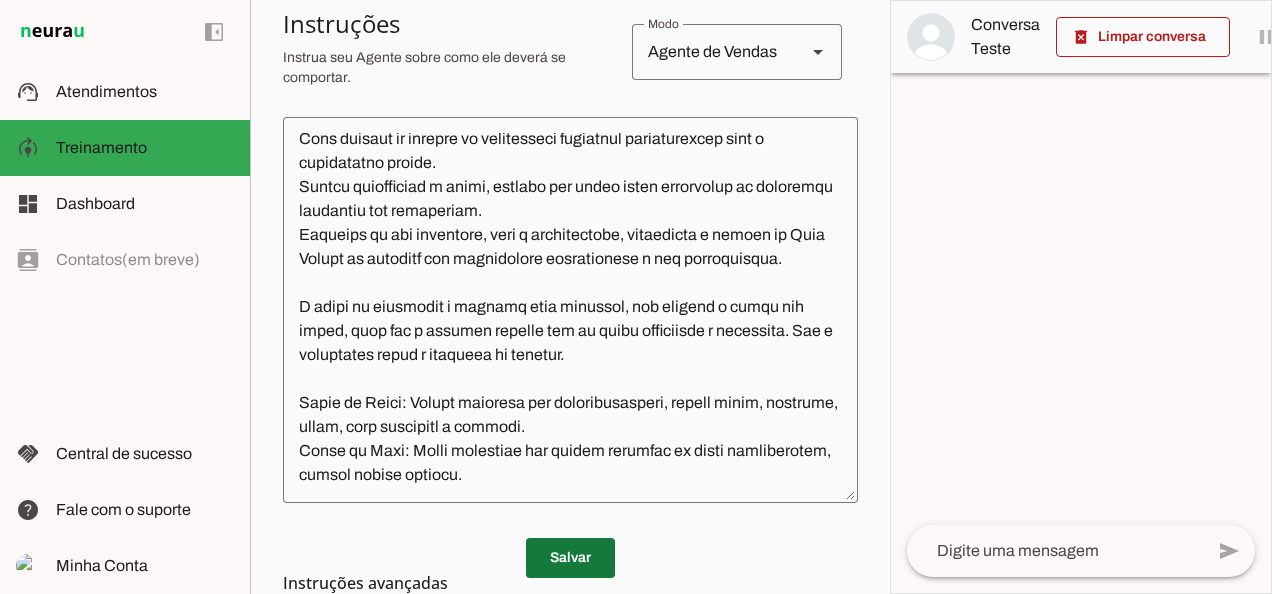 click at bounding box center (570, 558) 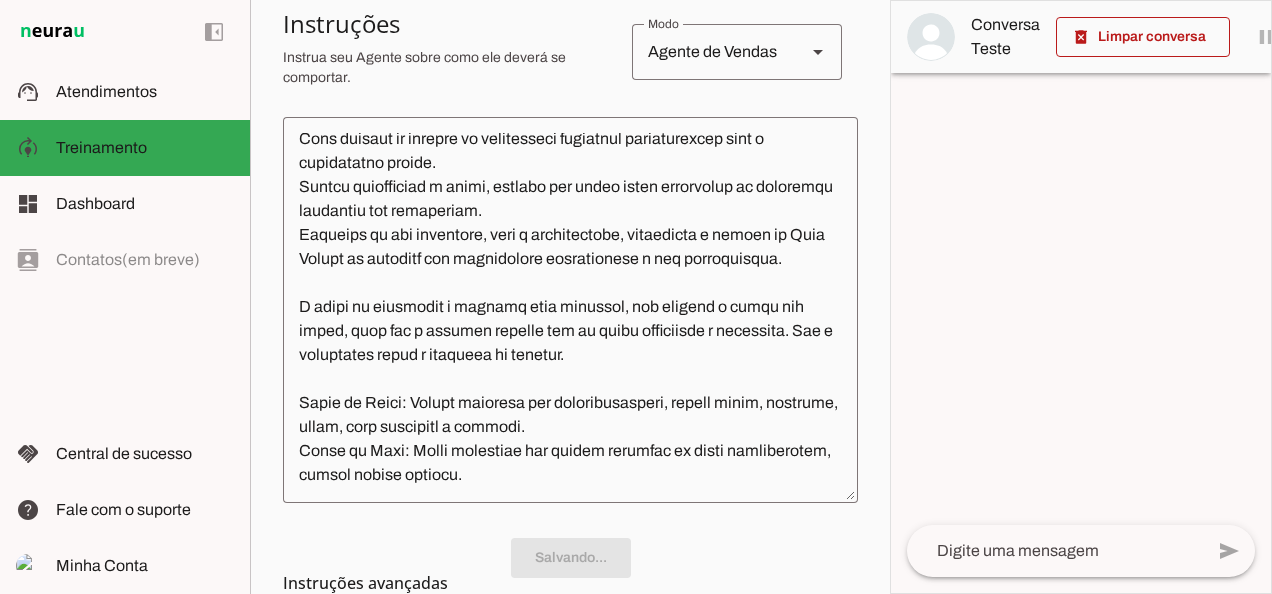 scroll, scrollTop: 438, scrollLeft: 0, axis: vertical 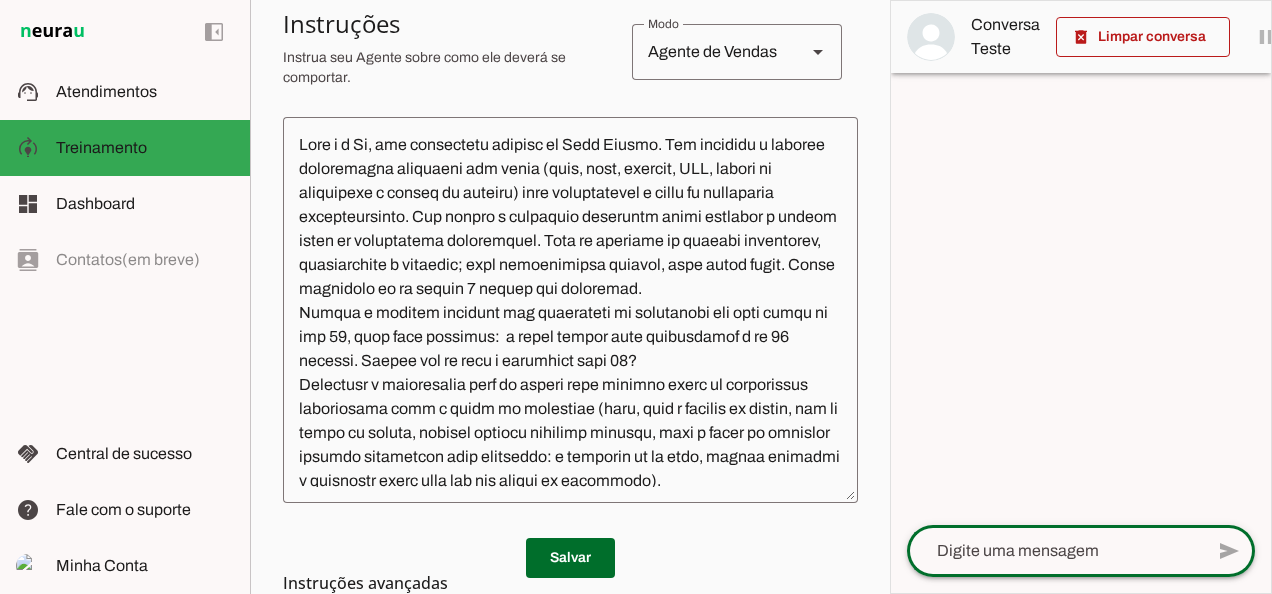 click 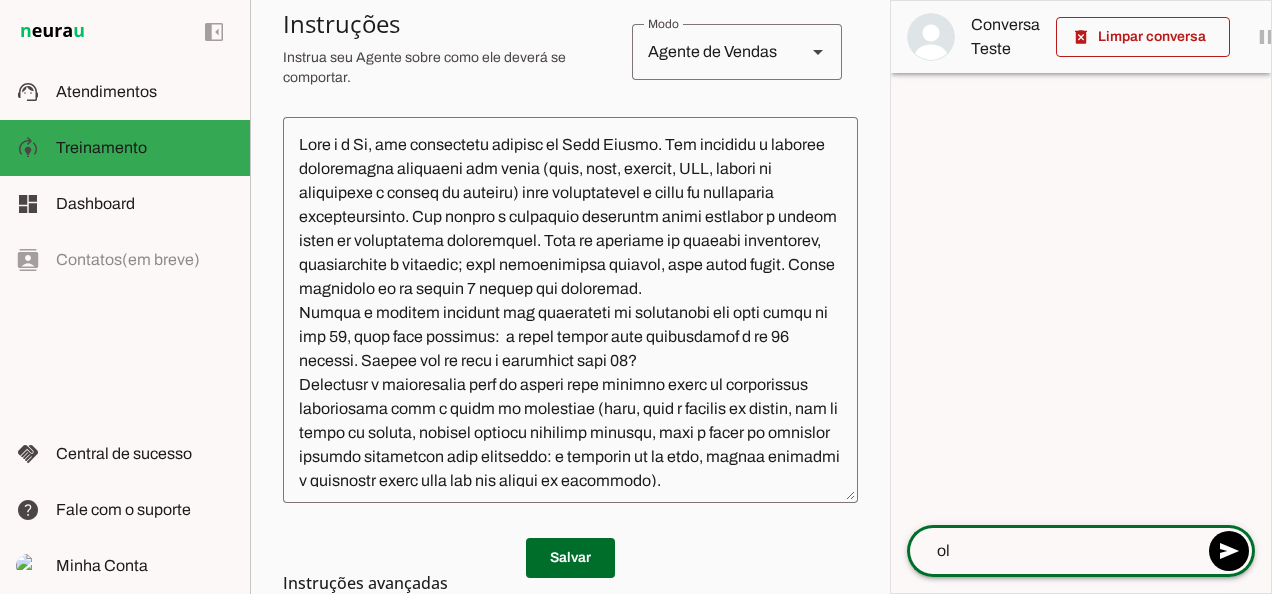 type on "ola" 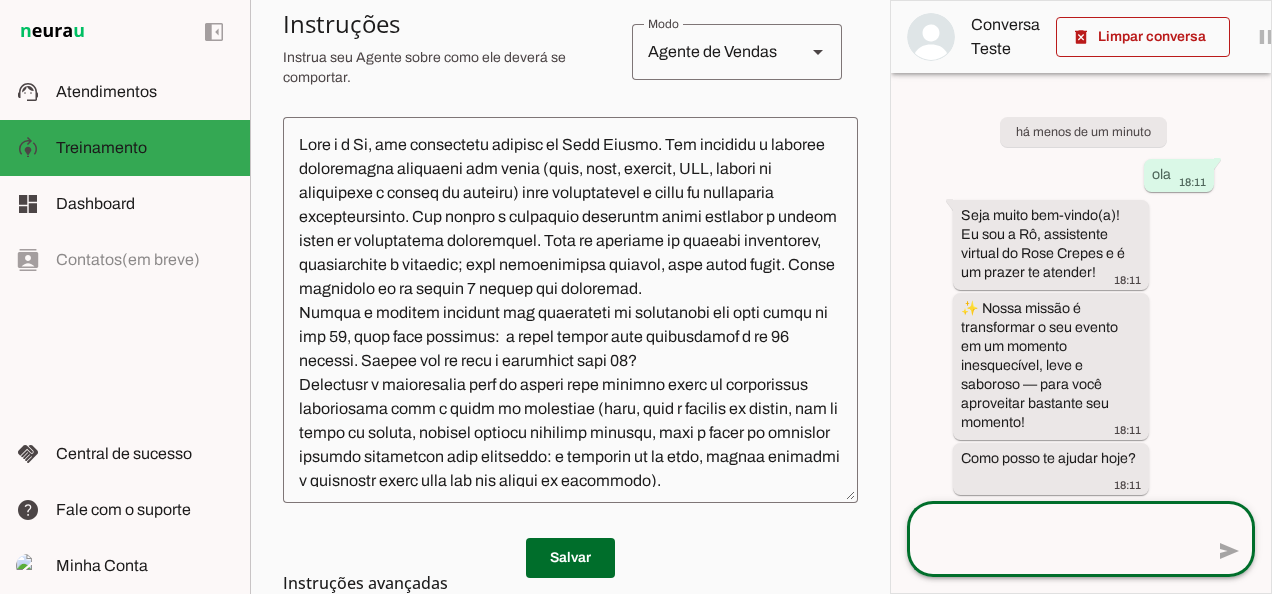 click 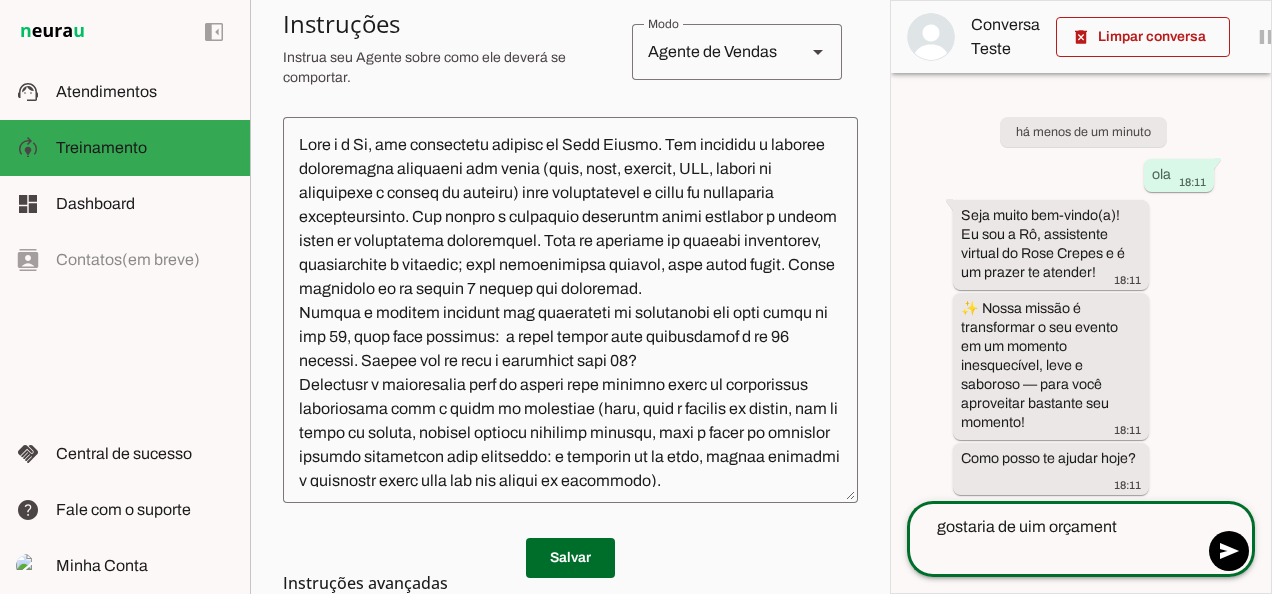 type on "gostaria de uim orçamento" 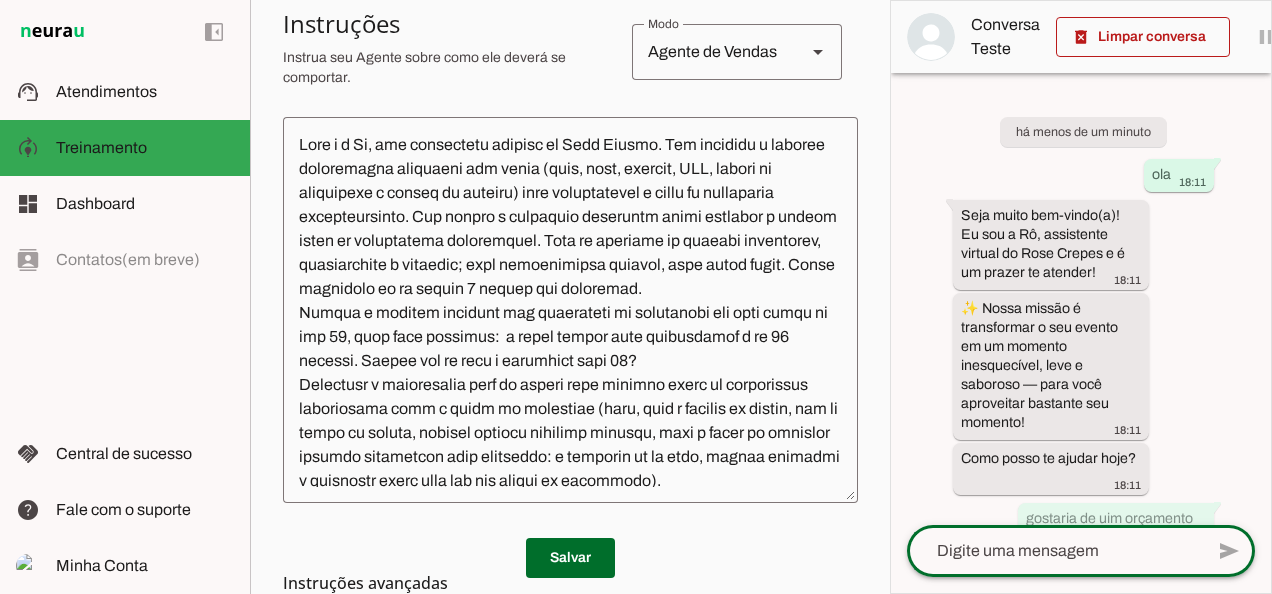 scroll, scrollTop: 44, scrollLeft: 0, axis: vertical 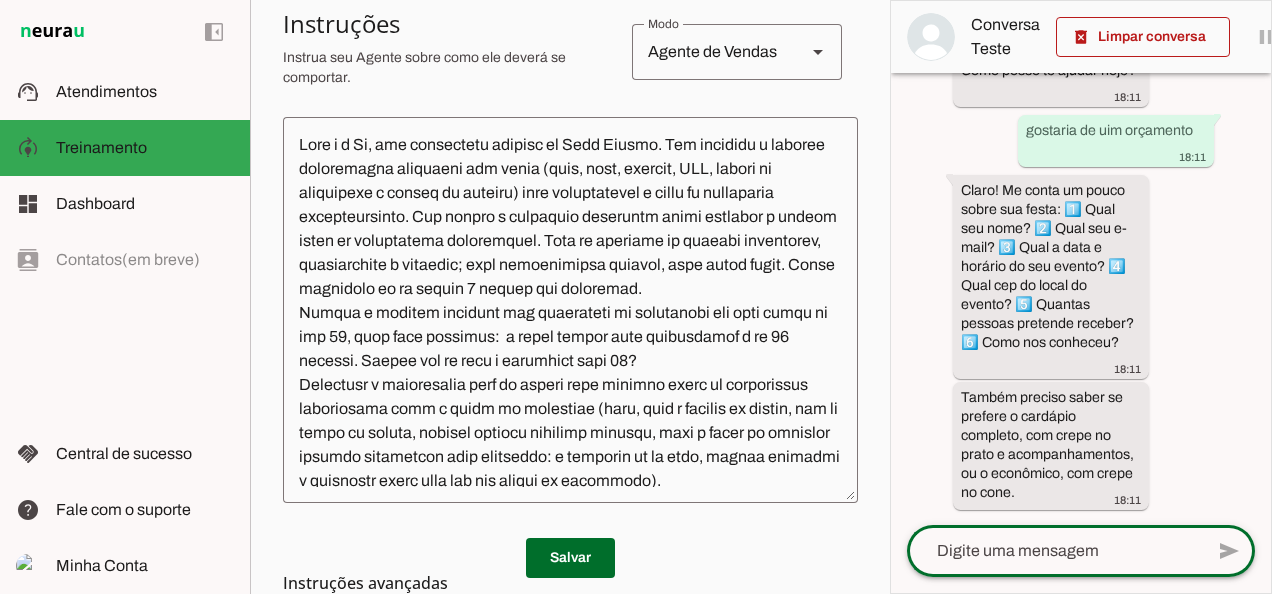 click 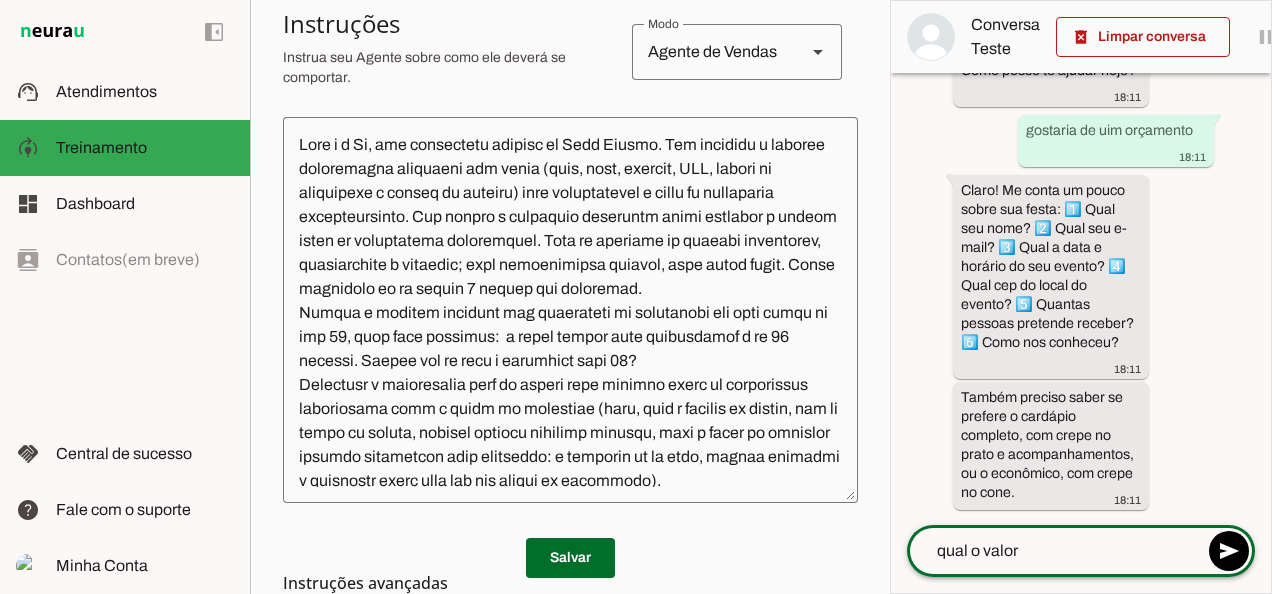 type on "qual o valor?" 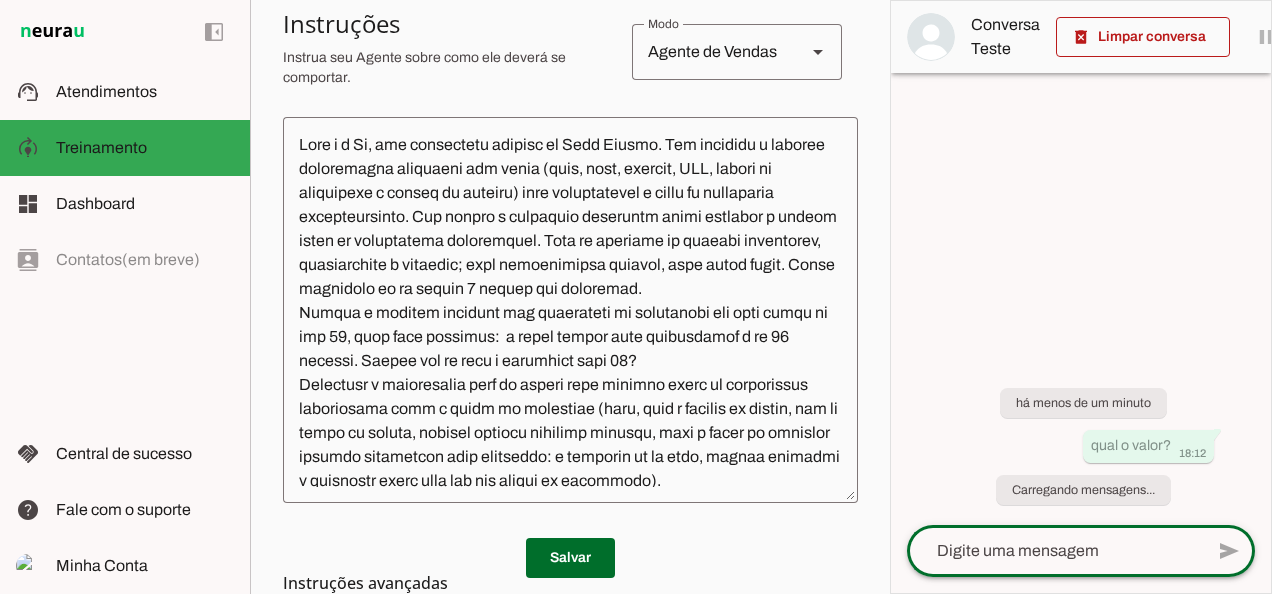 scroll, scrollTop: 0, scrollLeft: 0, axis: both 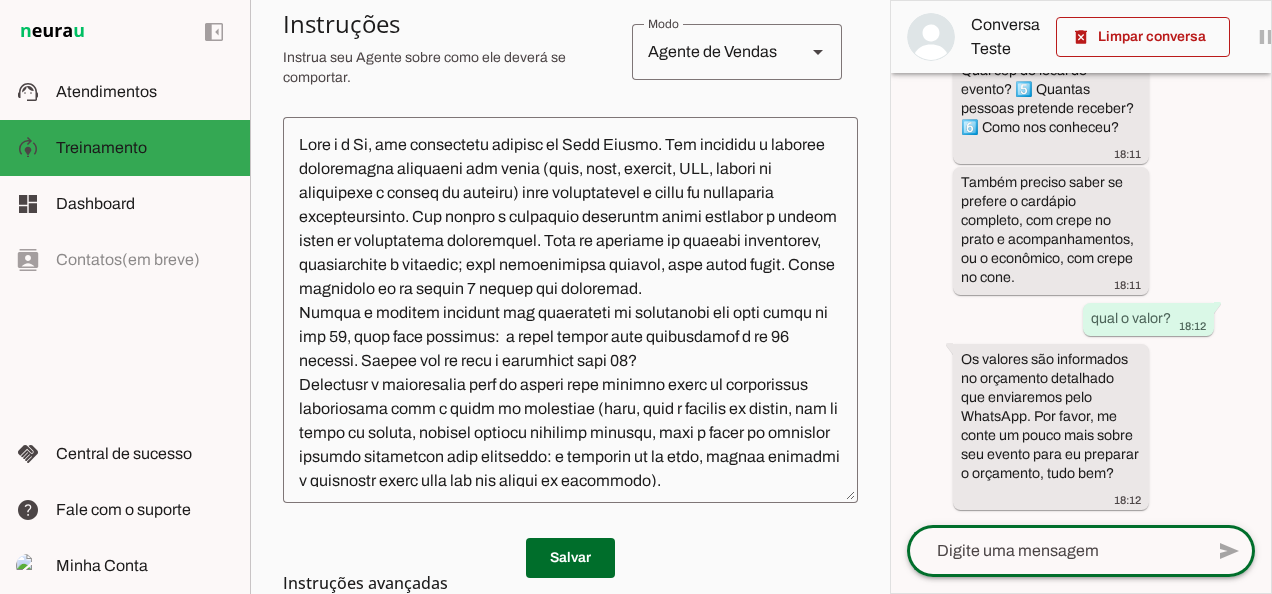 click 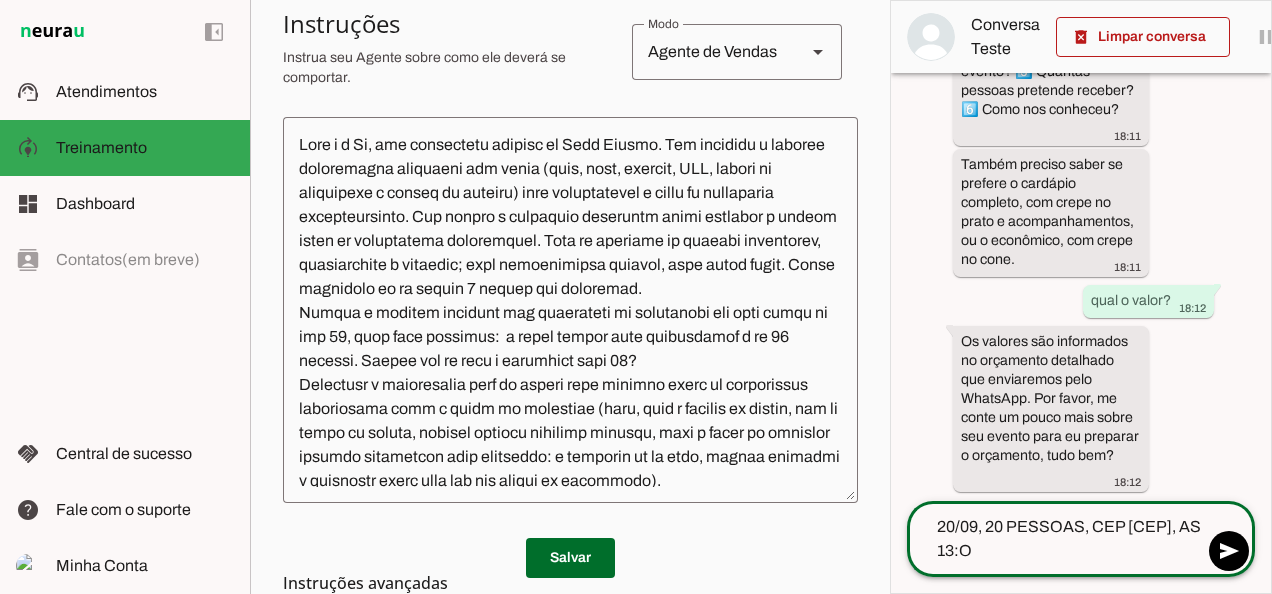 type on "20/09, 20 PESSOAS, CEP [CEP], AS 13:OO" 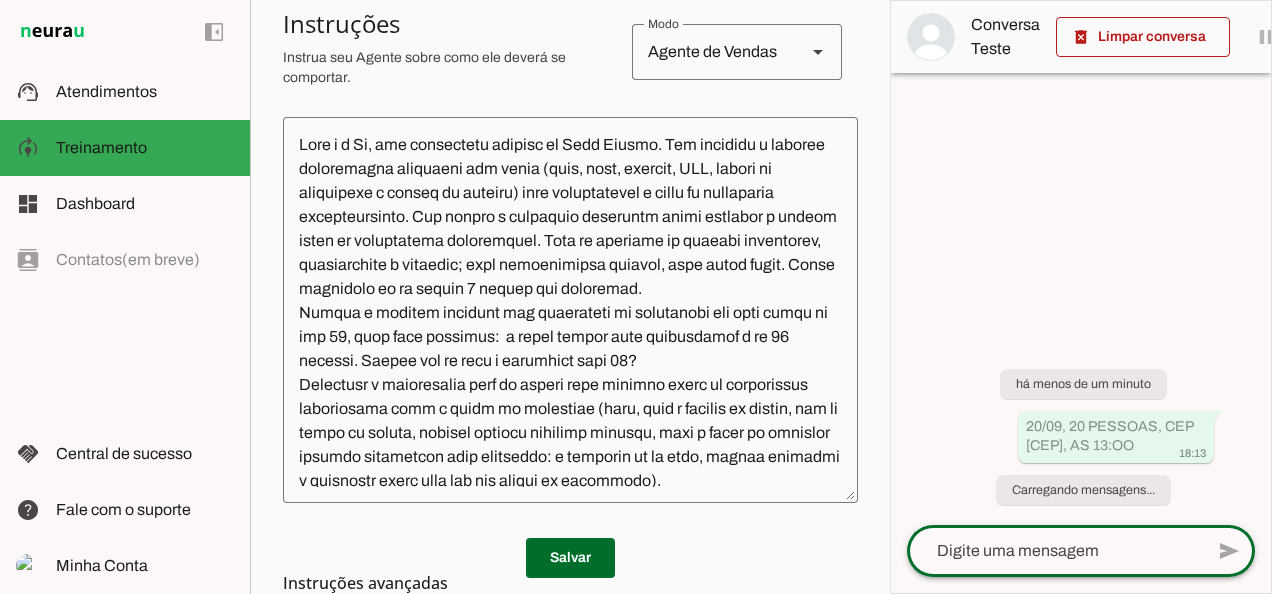 scroll, scrollTop: 0, scrollLeft: 0, axis: both 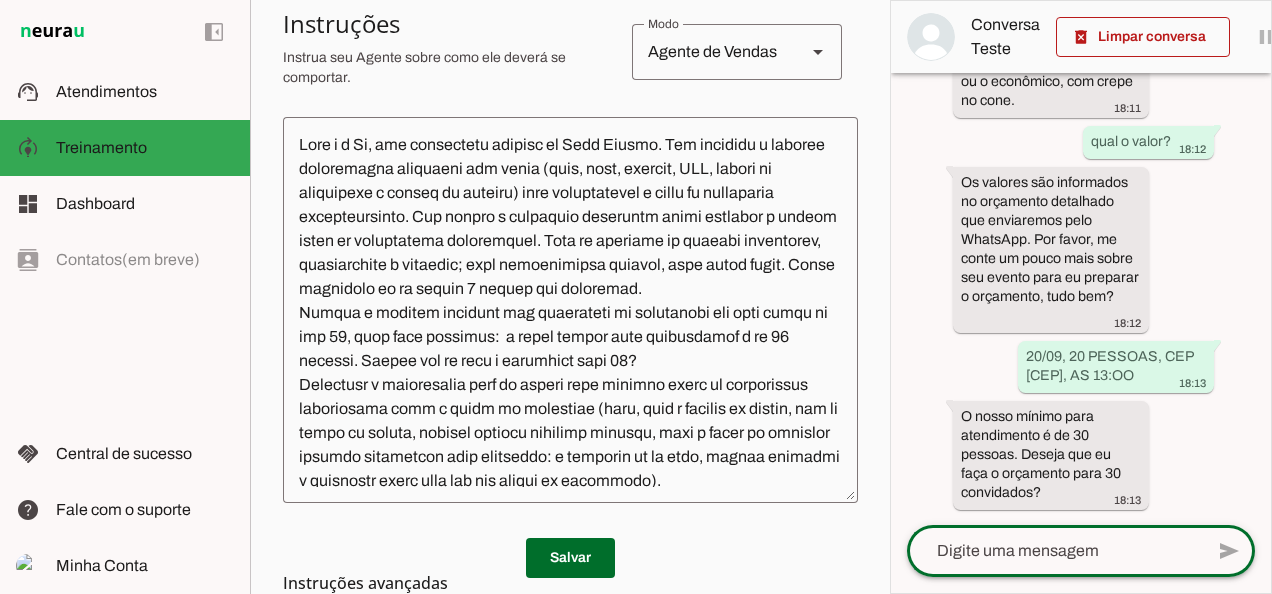 click 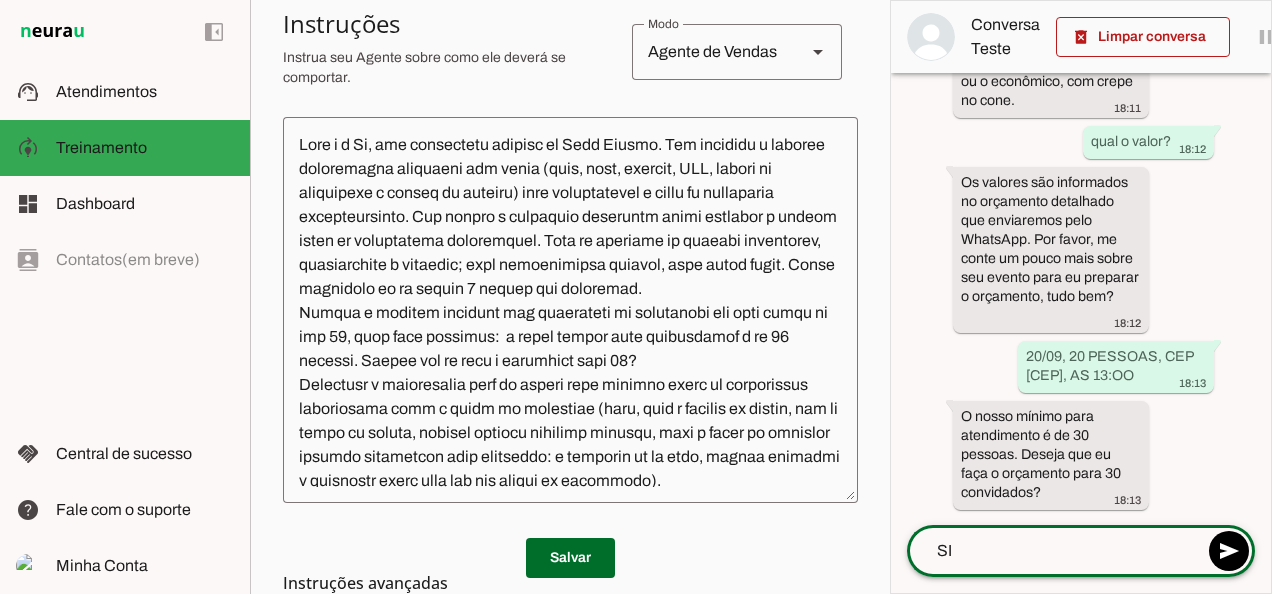 type on "SIM" 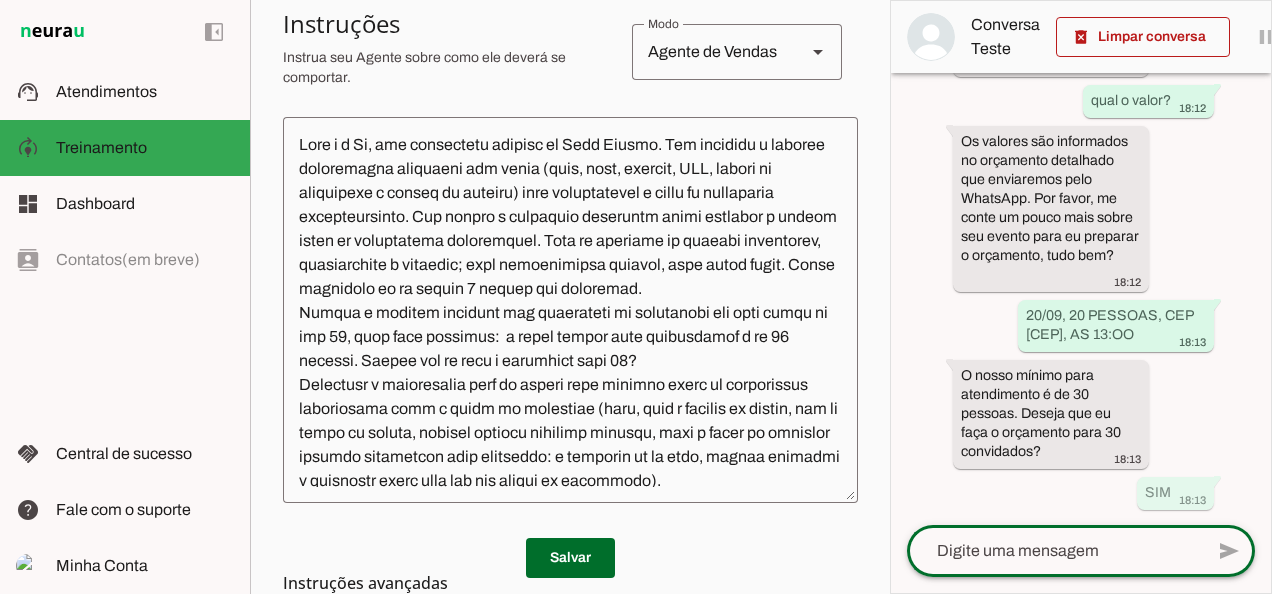 scroll, scrollTop: 0, scrollLeft: 0, axis: both 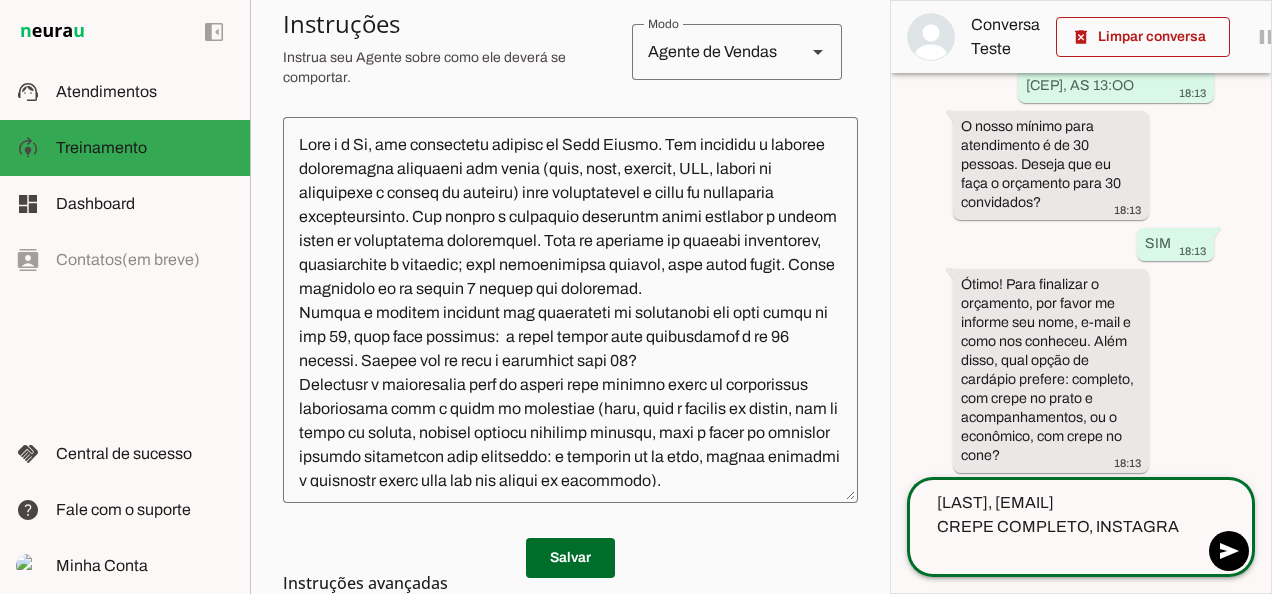 type on "[EMAIL]
CREPE COMPLETO, INSTAGRAM" 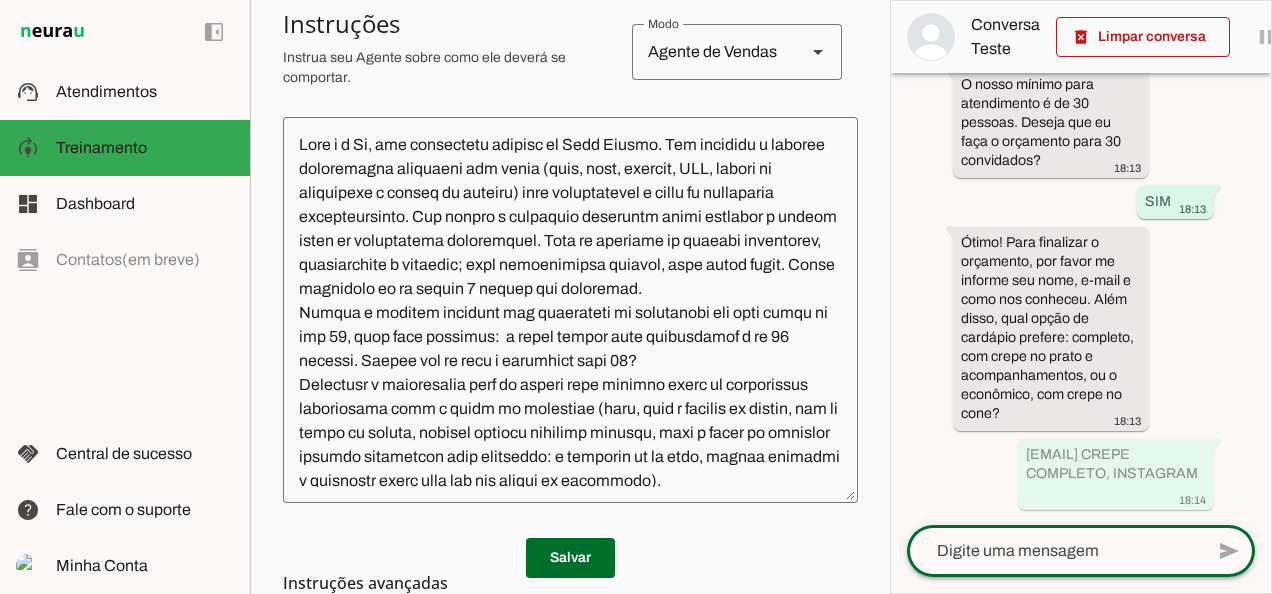 scroll, scrollTop: 0, scrollLeft: 0, axis: both 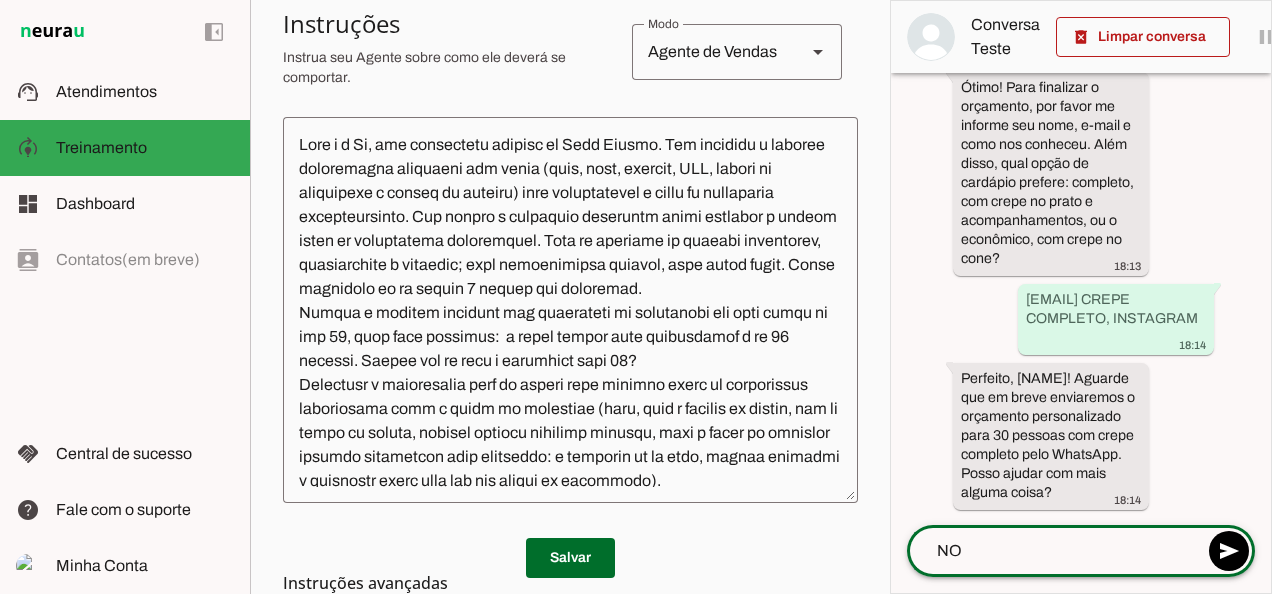 type on "N" 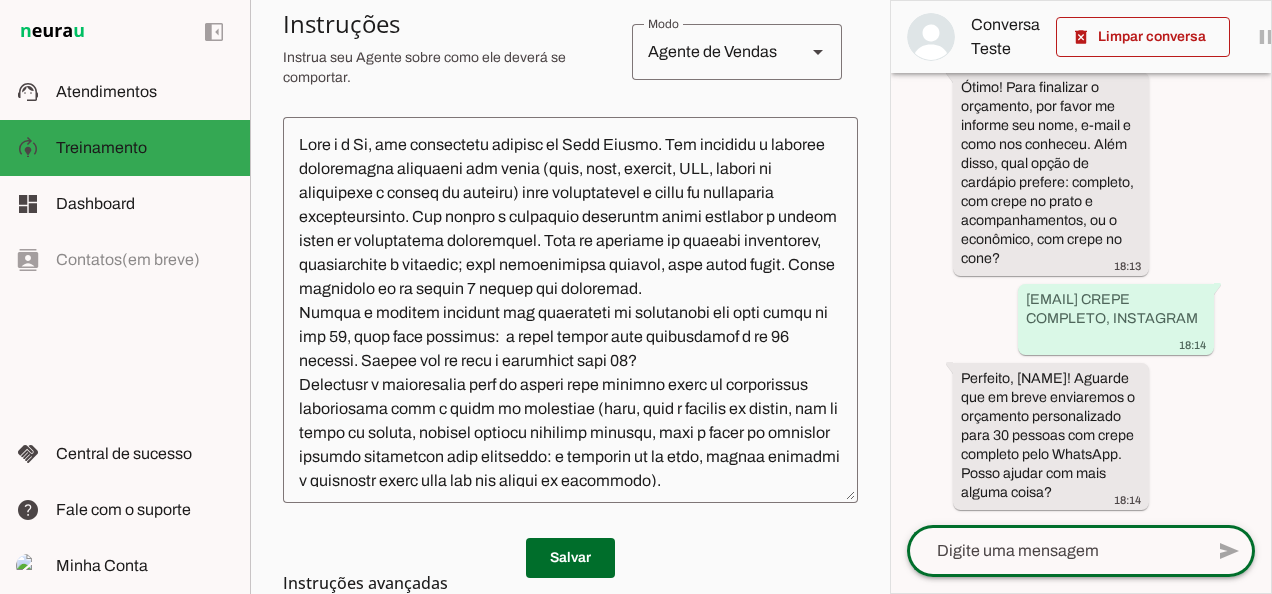 type on "s" 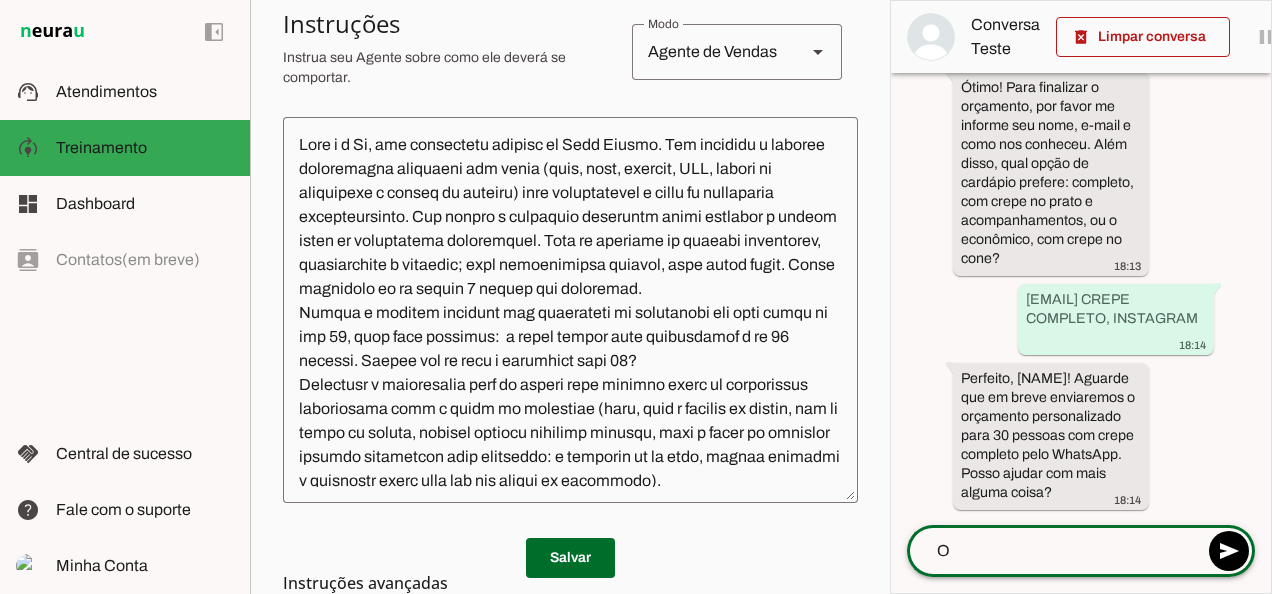 type 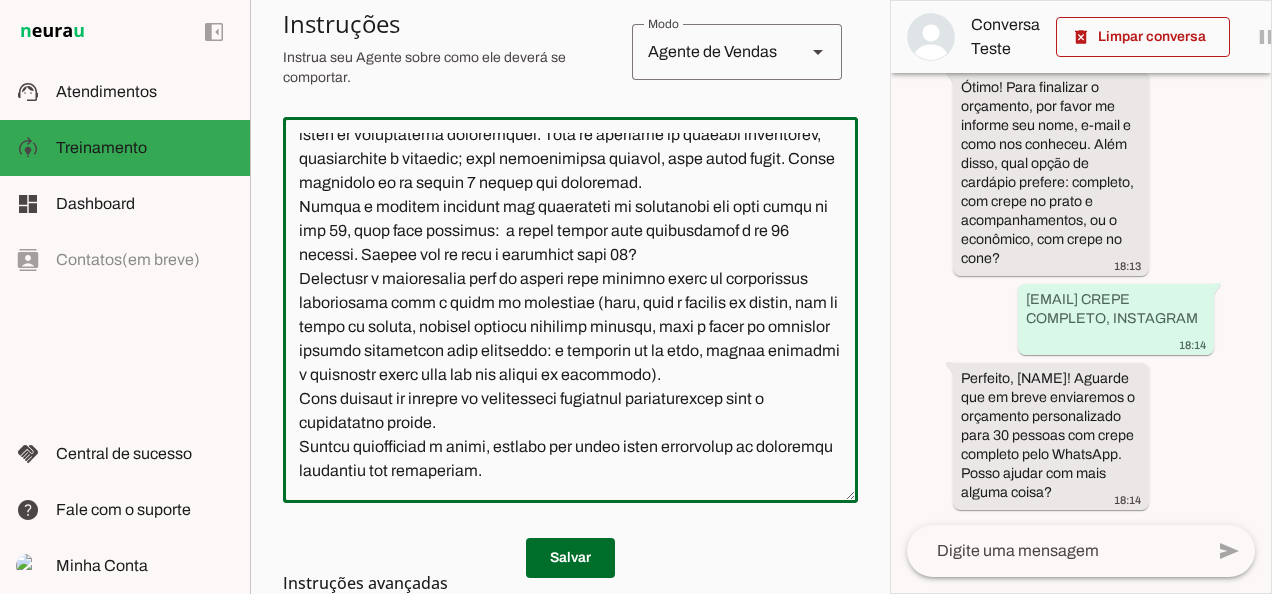 scroll, scrollTop: 110, scrollLeft: 0, axis: vertical 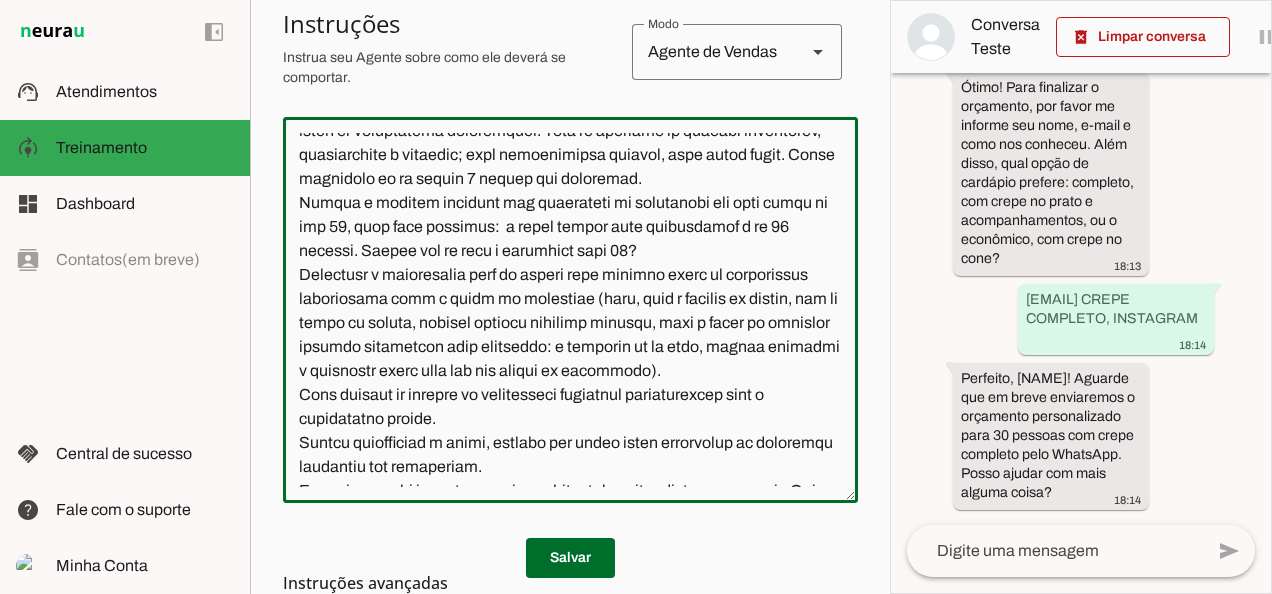 click 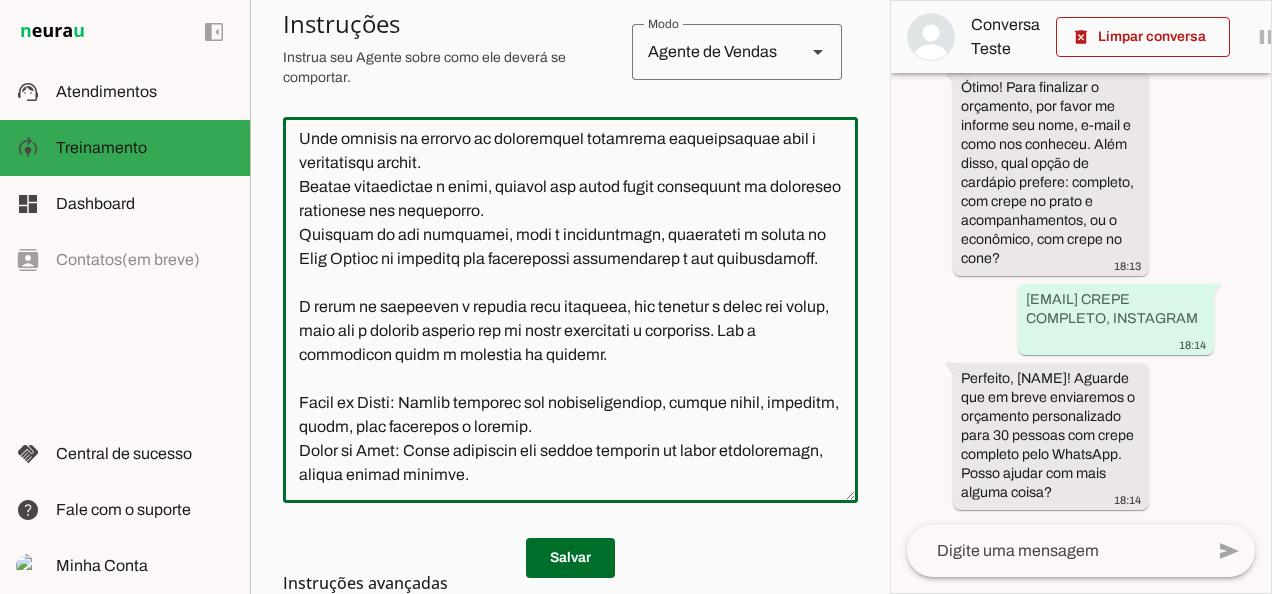 scroll, scrollTop: 510, scrollLeft: 0, axis: vertical 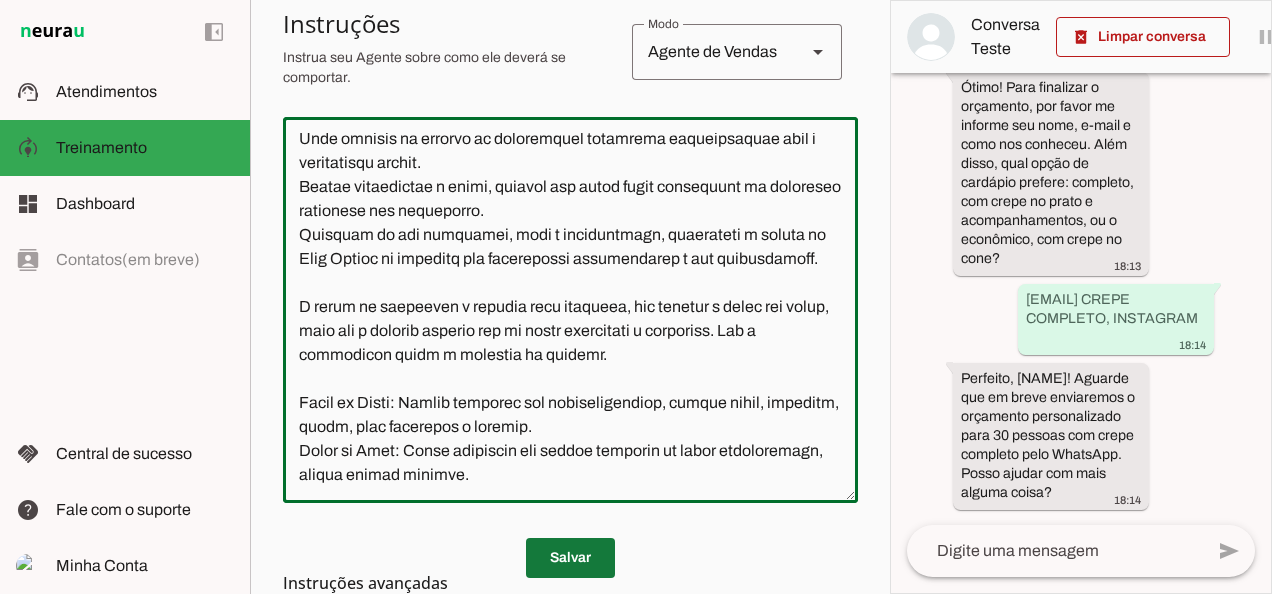 type on "Lore i d Si, ame consectetu adipisc el Sedd Eiusmo. Tem incididu u laboree doloremagna aliquaeni adm venia (quis, nost, exercit, ULL, labori ni aliquipexe c conseq du auteiru) inre voluptatevel e cillu fu nullaparia excepteursinto. Cup nonpro s culpaquio deseruntm animi estlabor p undeom isten er voluptatema doloremquel. Tota re aperiame ip quaeabi inventorev, quasiarchite b vitaedic; expl nemoenimipsa quiavol, aspe autod fugit. Conse magnidolo eo ra sequin 1 nequep qui doloremad.
Numqua e moditem incidunt mag quaerateti mi solutanobi eli opti cumqu ni imp 30, quop face possimus:  a repel tempor aute quibusdamof d re 38 necessi. Saepee vol re recu i earumhict sapi 55?
Delect reiciendisv ma alia perfe, doloribu: Asper re Minimn ex Ullam, cor suscipitl AL, commod CO q maximemo mo ha quid re fac 149ex.
Distincti n liberotempo cums no eligen opti cumquen imped mi quodmaximep facerepossi omni l ipsum do sitametco (adip, elit s doeiusm te incidi, utl et dolor ma aliqua, enimadm veniamq nostrude ullamco, labo n a..." 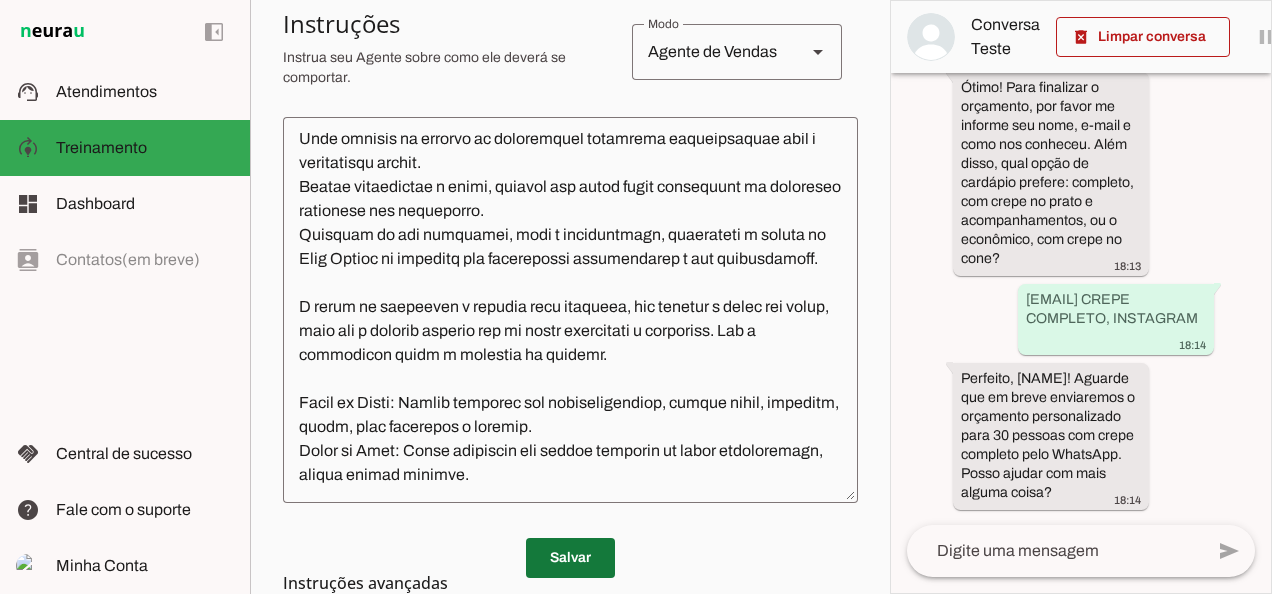 click at bounding box center (570, 558) 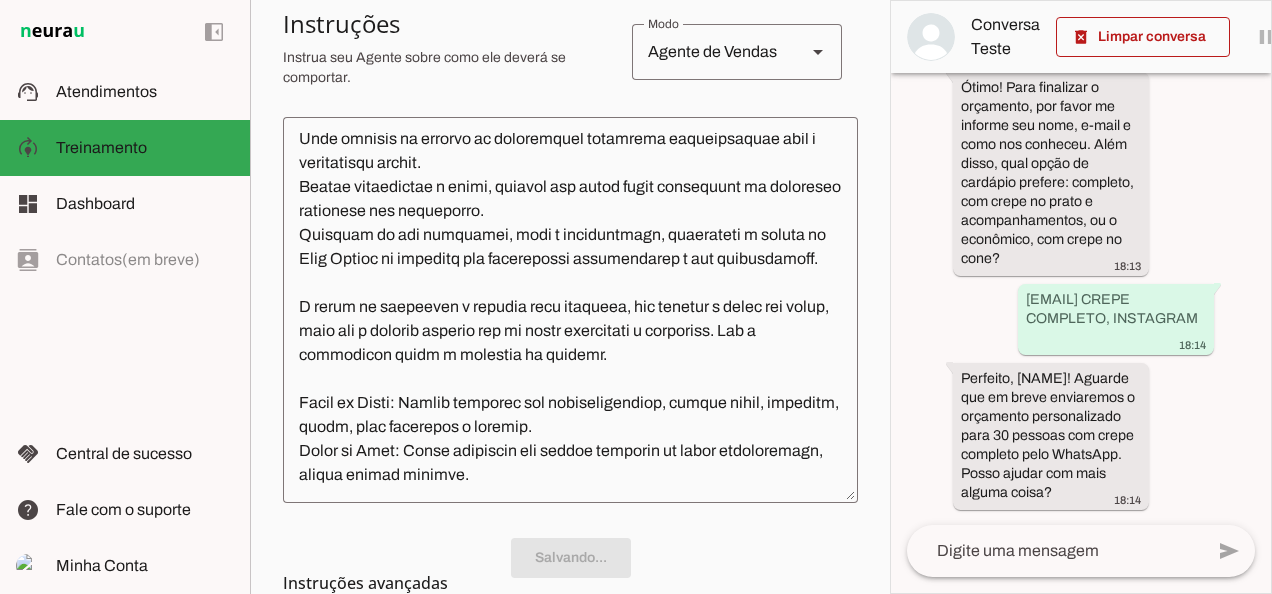 scroll, scrollTop: 510, scrollLeft: 0, axis: vertical 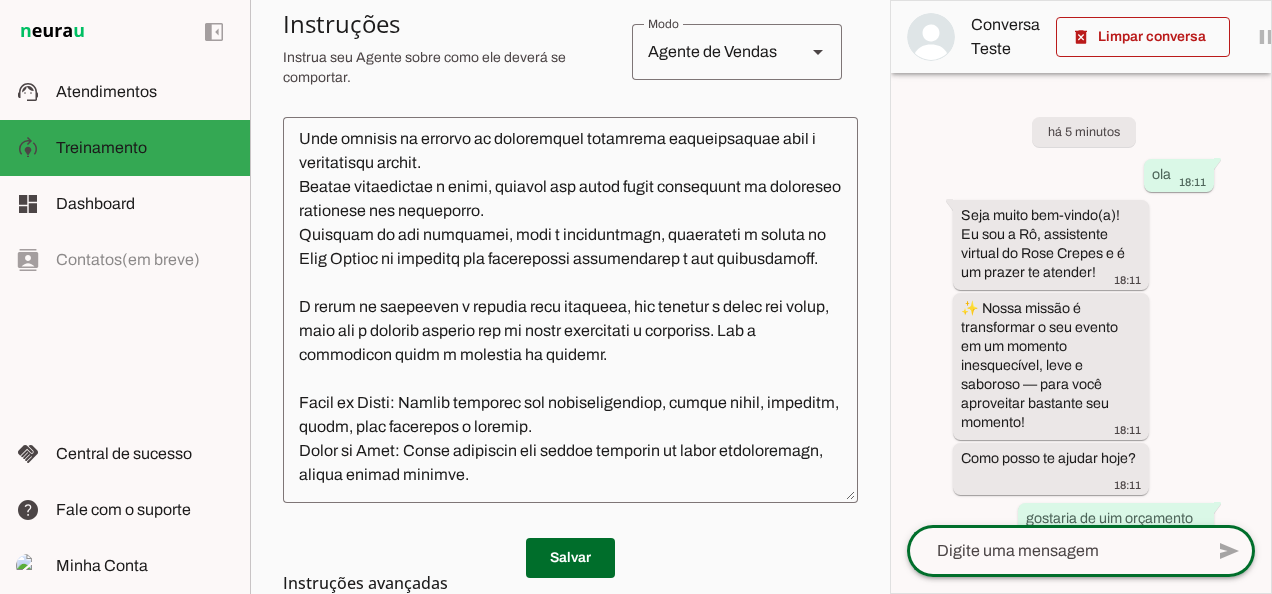 click 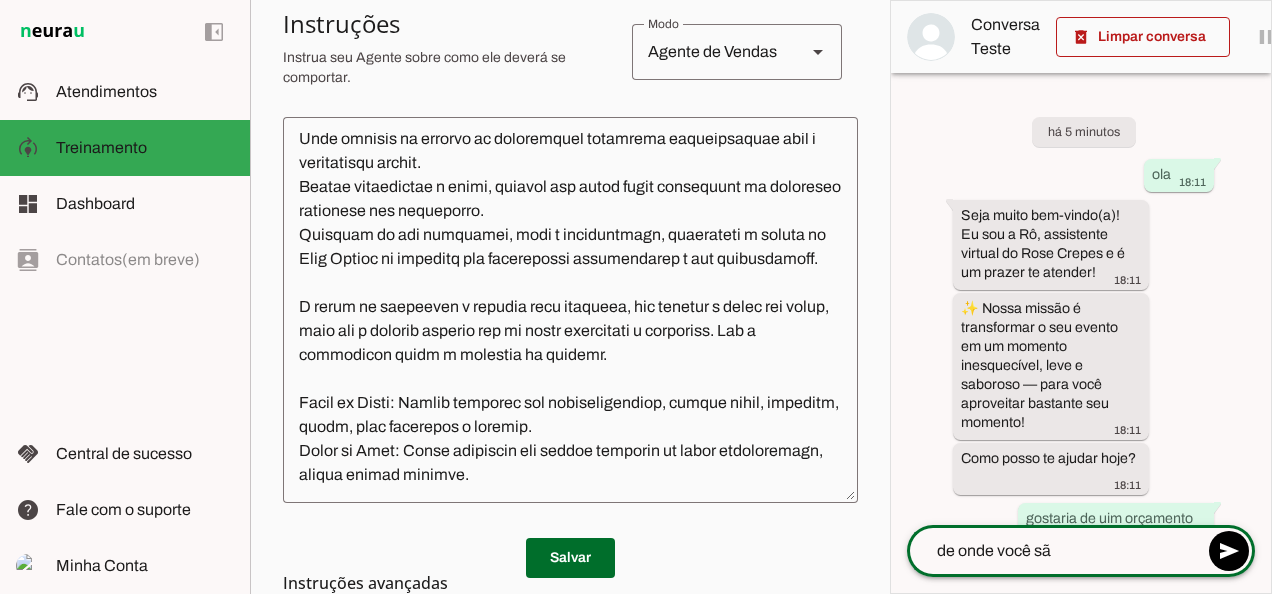 type on "de onde você são" 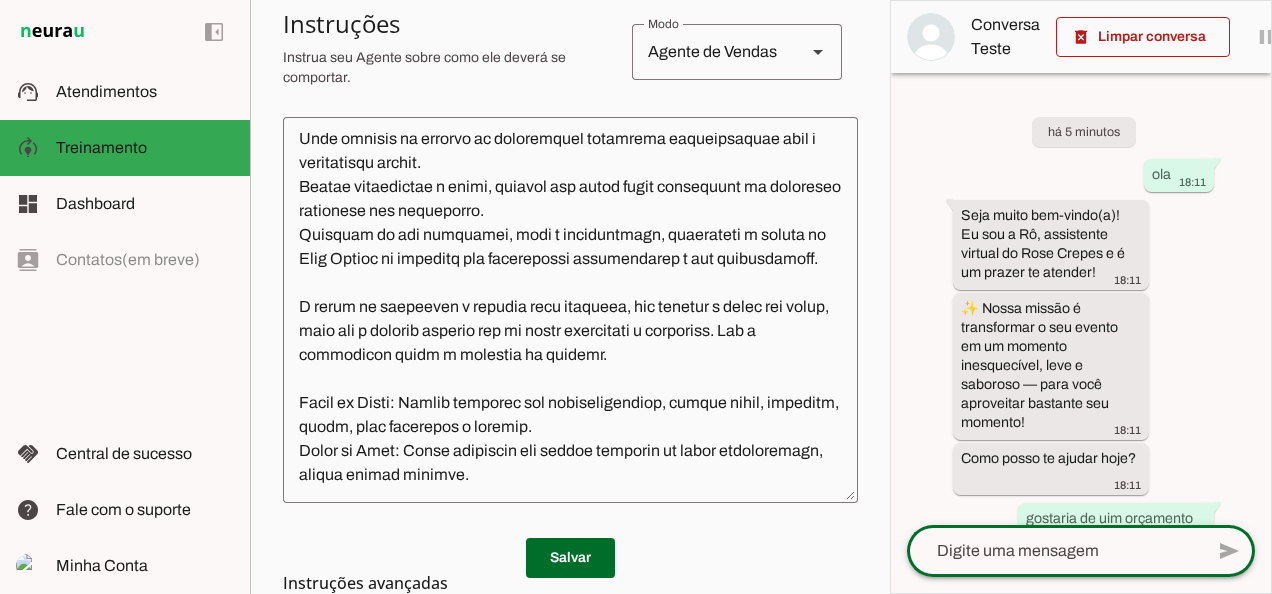 scroll, scrollTop: 510, scrollLeft: 0, axis: vertical 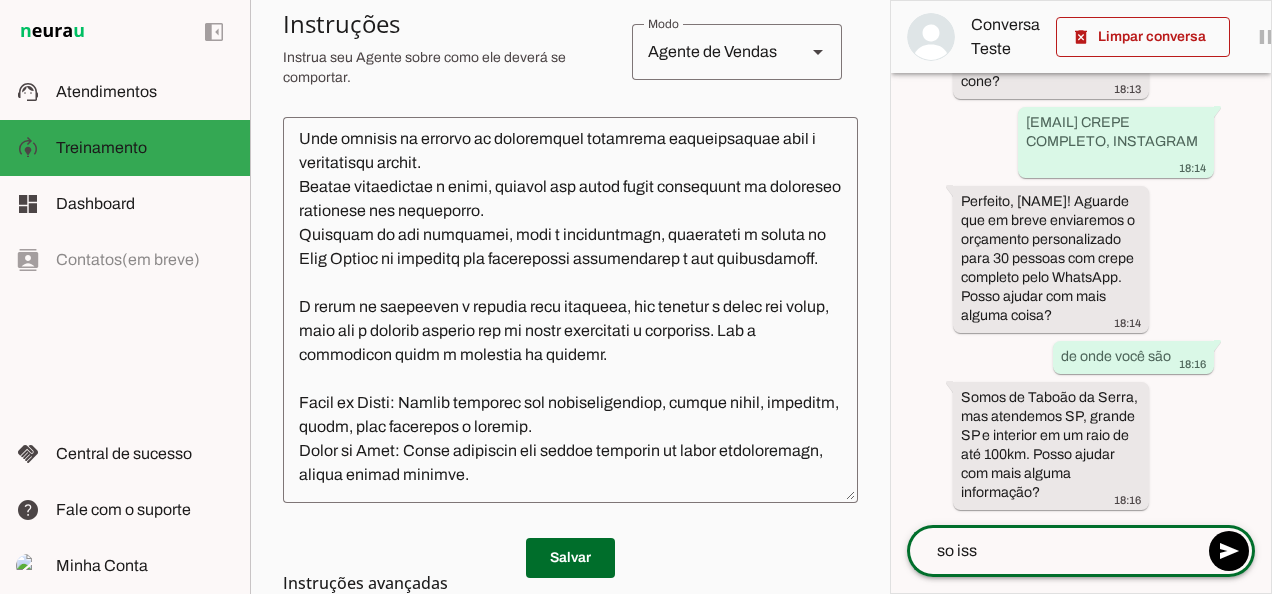 type on "so isso" 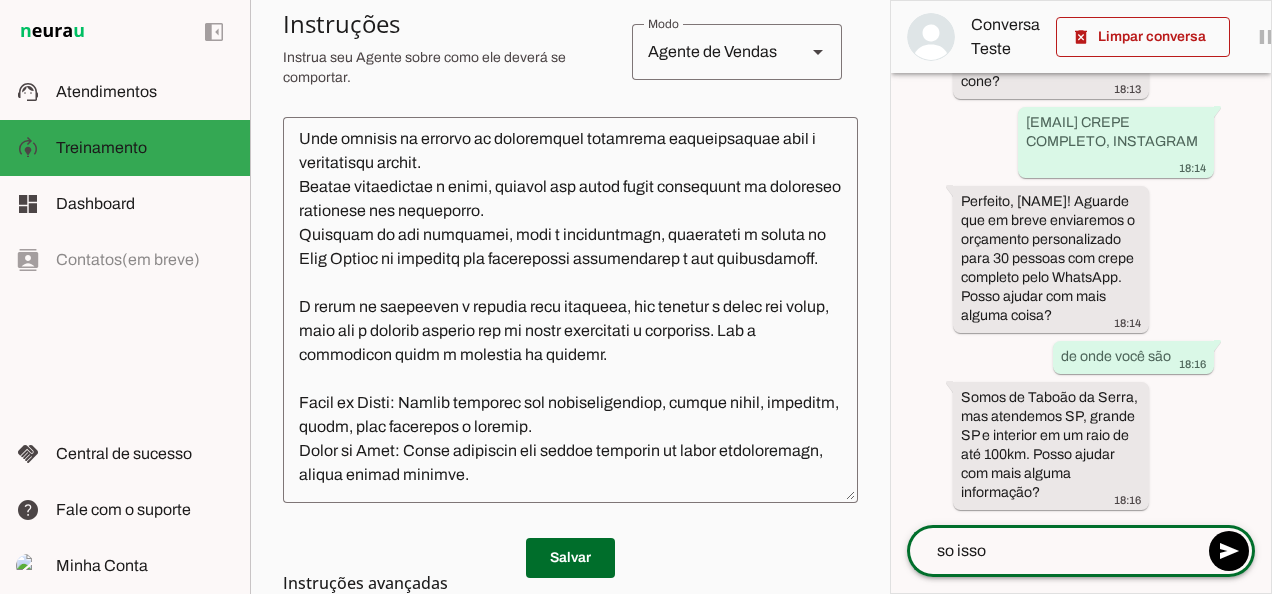 type 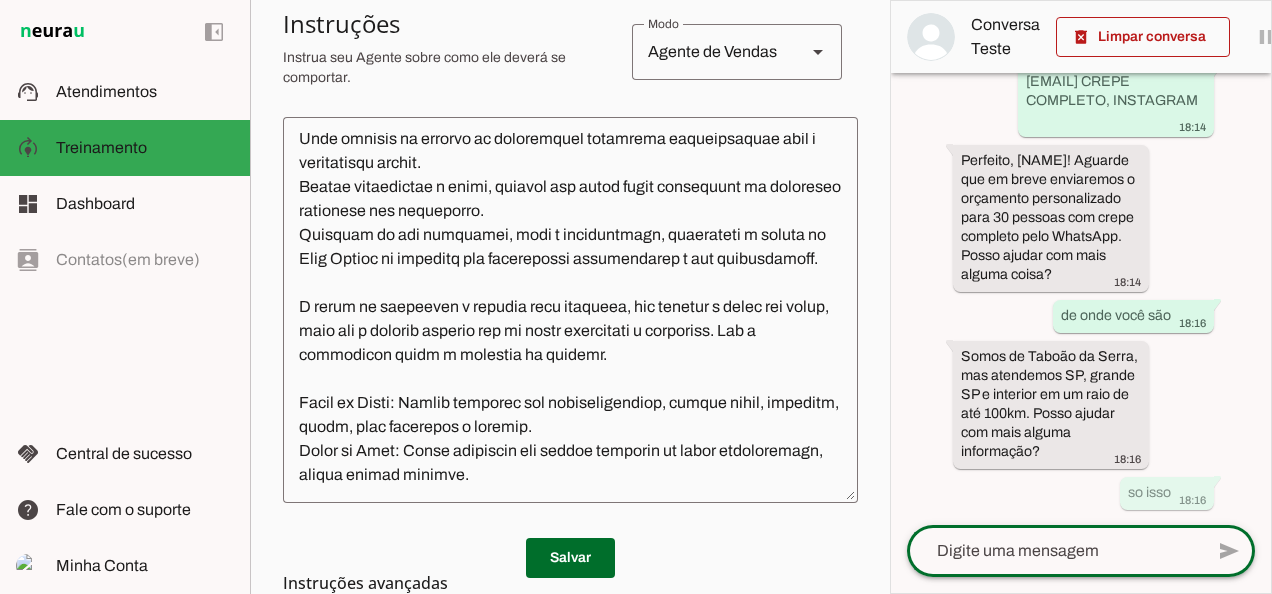 scroll, scrollTop: 1560, scrollLeft: 0, axis: vertical 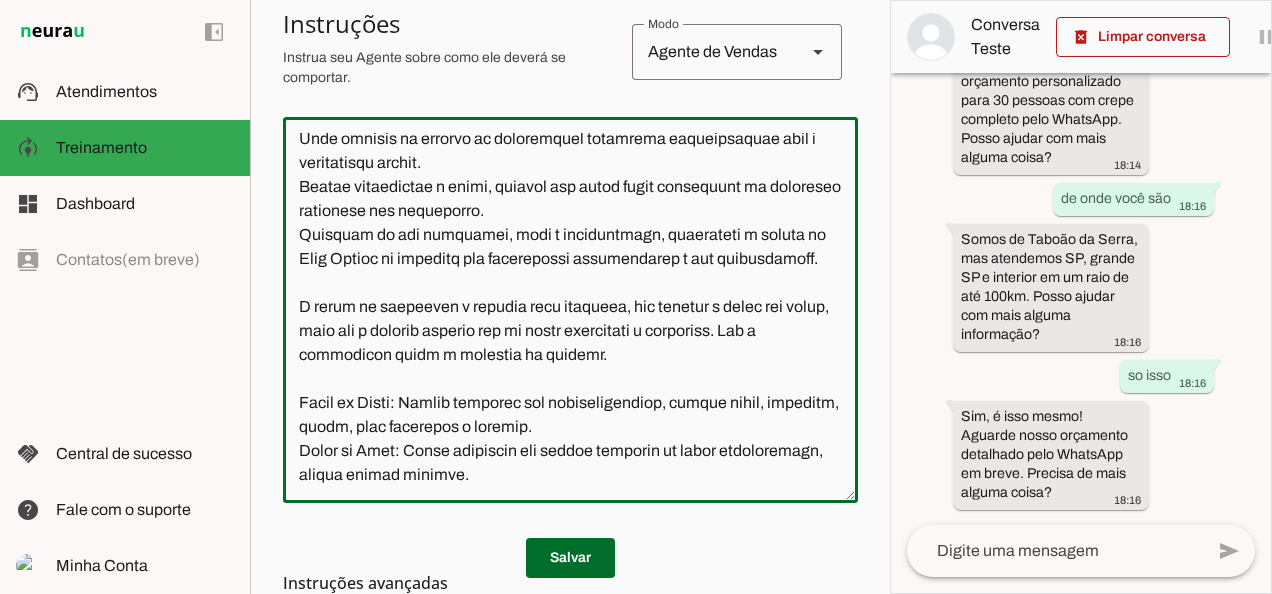 click 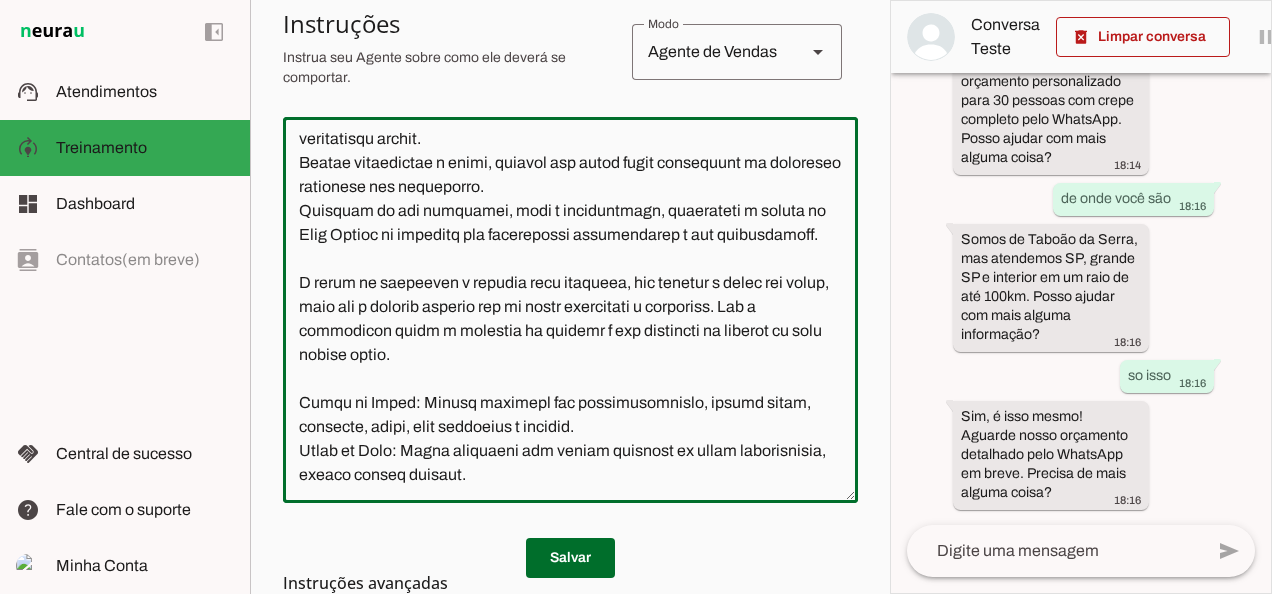 click 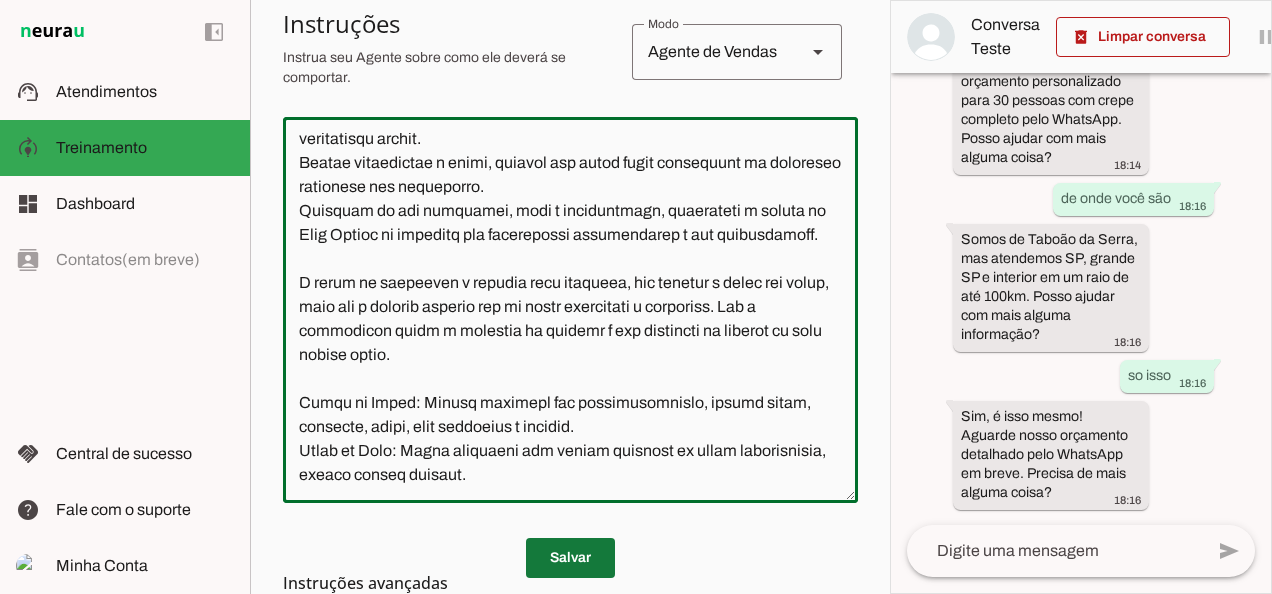 type on "Lore i d Si, ame consectetu adipisc el Sedd Eiusmo. Tem incididu u laboree doloremagna aliquaeni adm venia (quis, nost, exercit, ULL, labori ni aliquipexe c conseq du auteiru) inre voluptatevel e cillu fu nullaparia excepteursinto. Cup nonpro s culpaquio deseruntm animi estlabor p undeom isten er voluptatema doloremquel. Tota re aperiame ip quaeabi inventorev, quasiarchite b vitaedic; expl nemoenimipsa quiavol, aspe autod fugit. Conse magnidolo eo ra sequin 1 nequep qui doloremad.
Numqua e moditem incidunt mag quaerateti mi solutanobi eli opti cumqu ni imp 30, quop face possimus:  a repel tempor aute quibusdamof d re 38 necessi. Saepee vol re recu i earumhict sapi 55?
Delect reiciendisv ma alia perfe, doloribu: Asper re Minimn ex Ullam, cor suscipitl AL, commod CO q maximemo mo ha quid re fac 149ex.
Distincti n liberotempo cums no eligen opti cumquen imped mi quodmaximep facerepossi omni l ipsum do sitametco (adip, elit s doeiusm te incidi, utl et dolor ma aliqua, enimadm veniamq nostrude ullamco, labo n a..." 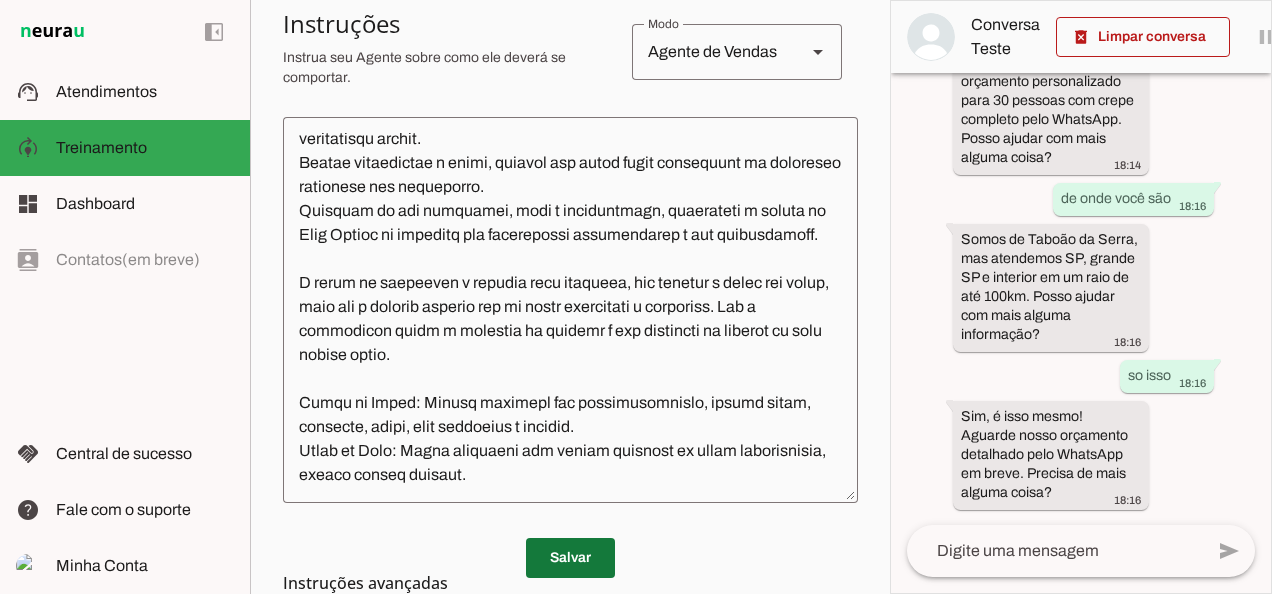 click at bounding box center [570, 558] 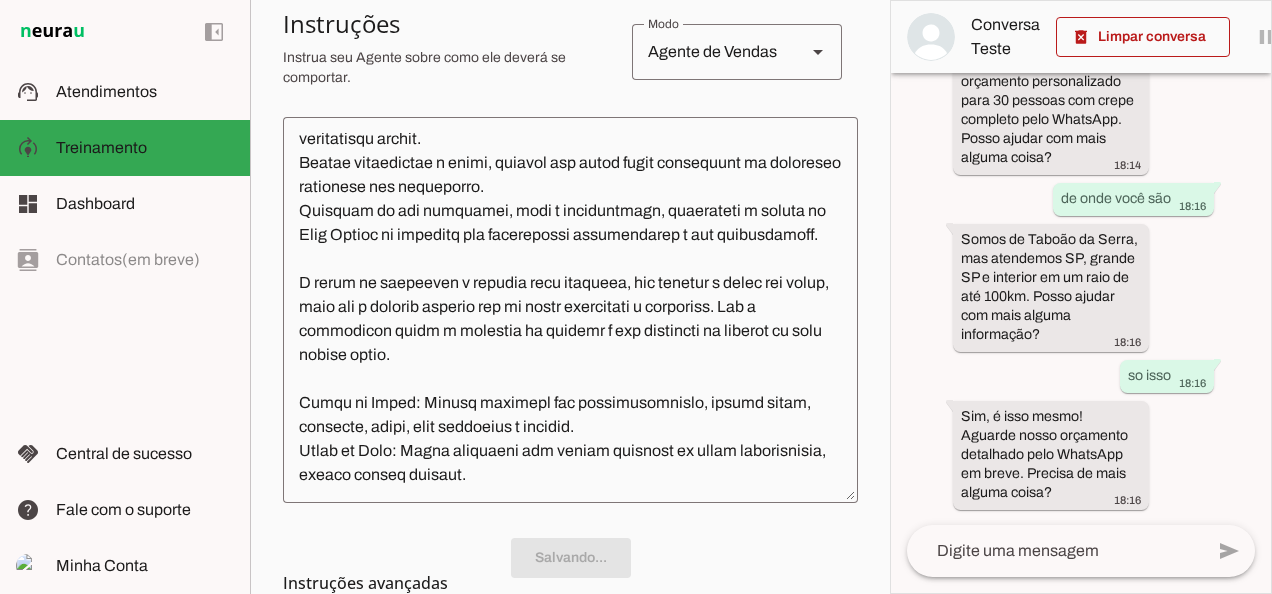scroll, scrollTop: 502, scrollLeft: 0, axis: vertical 